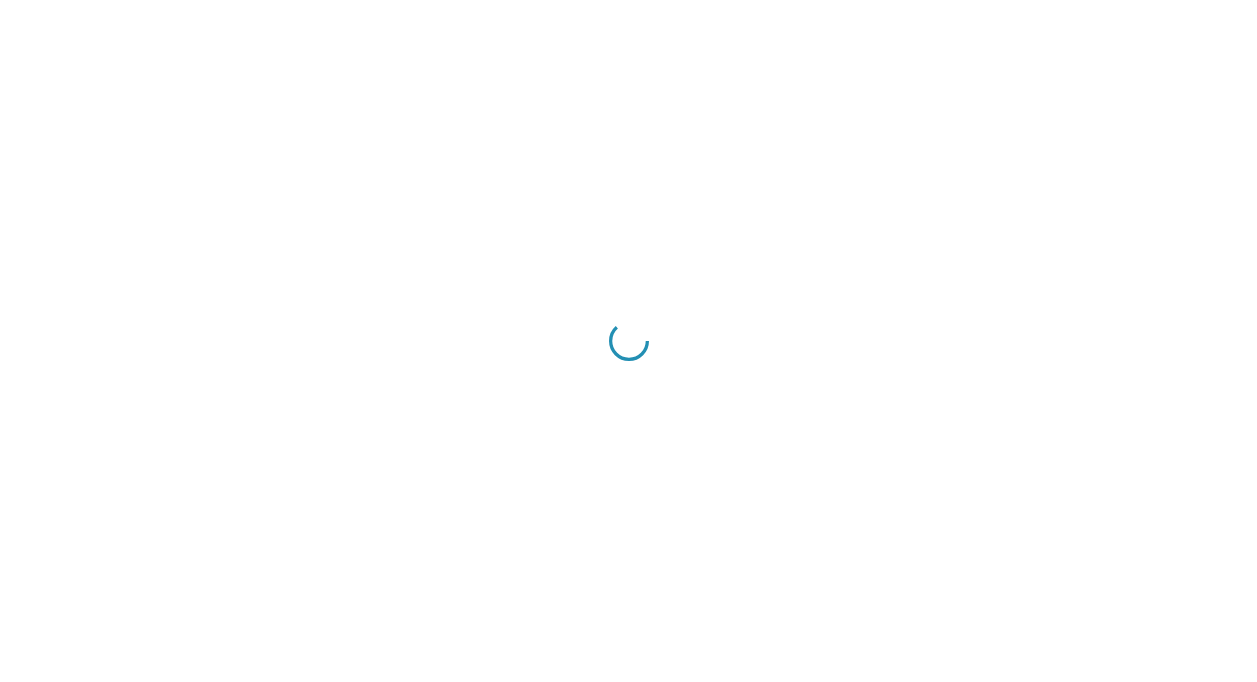 scroll, scrollTop: 0, scrollLeft: 0, axis: both 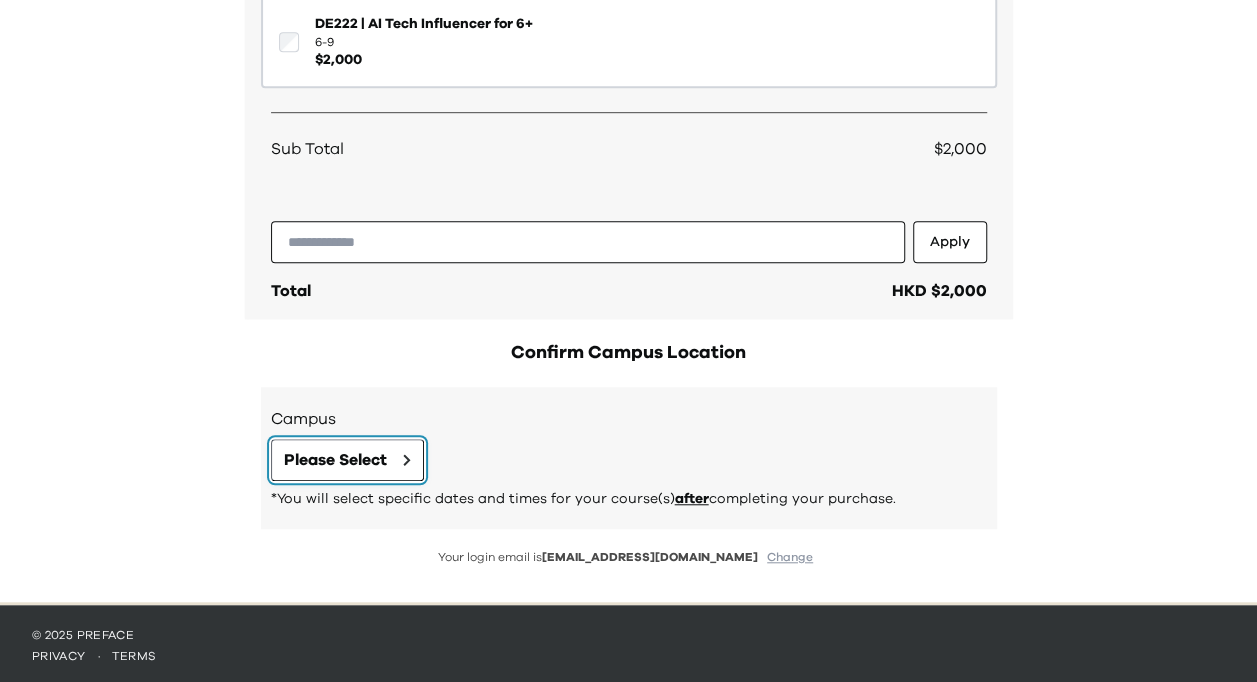 click on "Please Select" at bounding box center [335, 460] 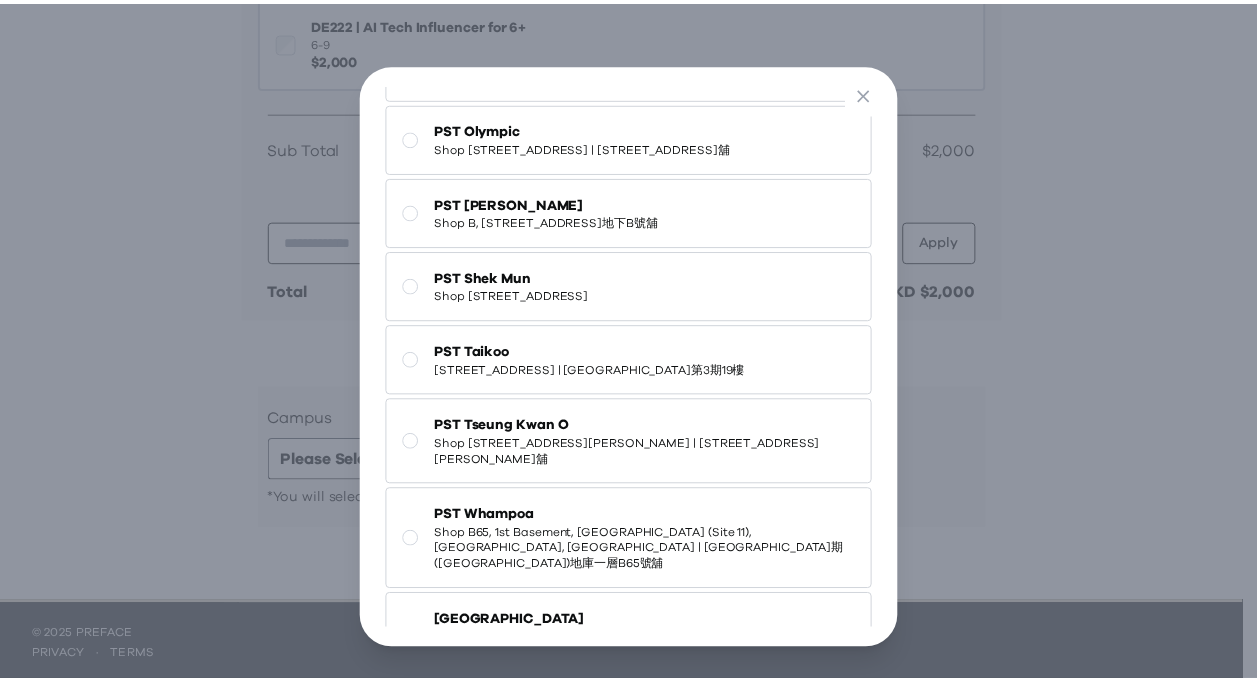 scroll, scrollTop: 176, scrollLeft: 0, axis: vertical 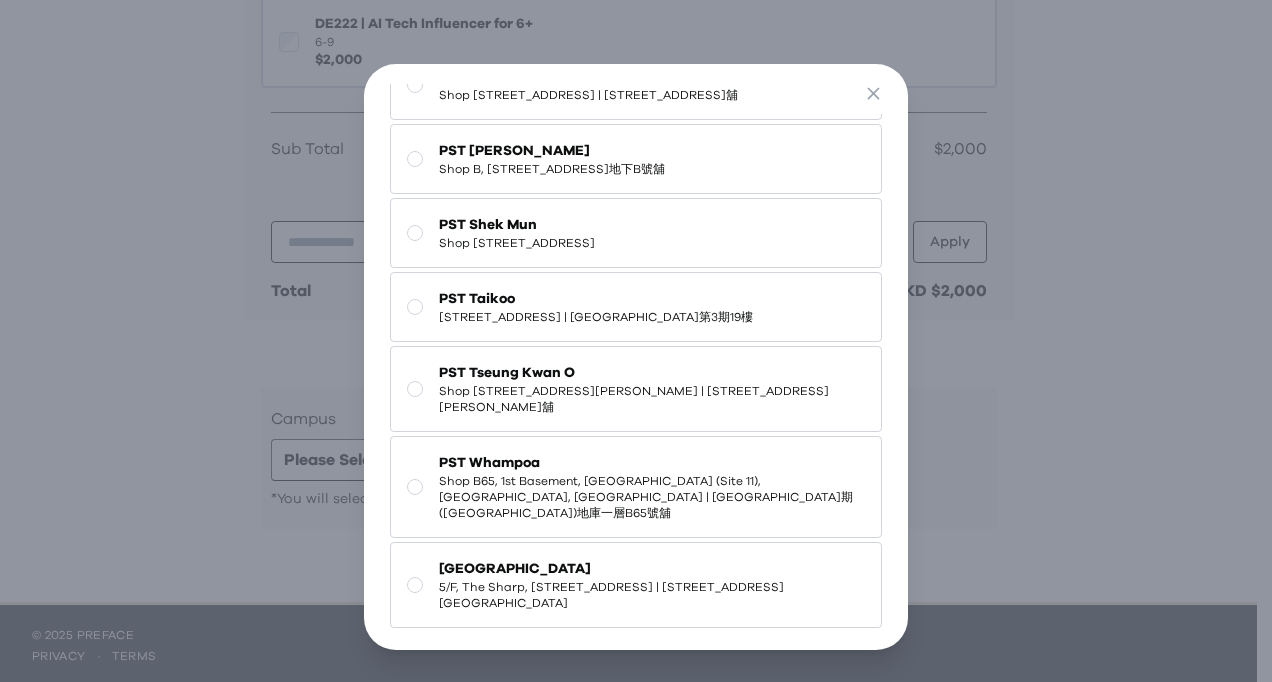 click on "[STREET_ADDRESS] | [GEOGRAPHIC_DATA]第3期19樓" at bounding box center [596, 317] 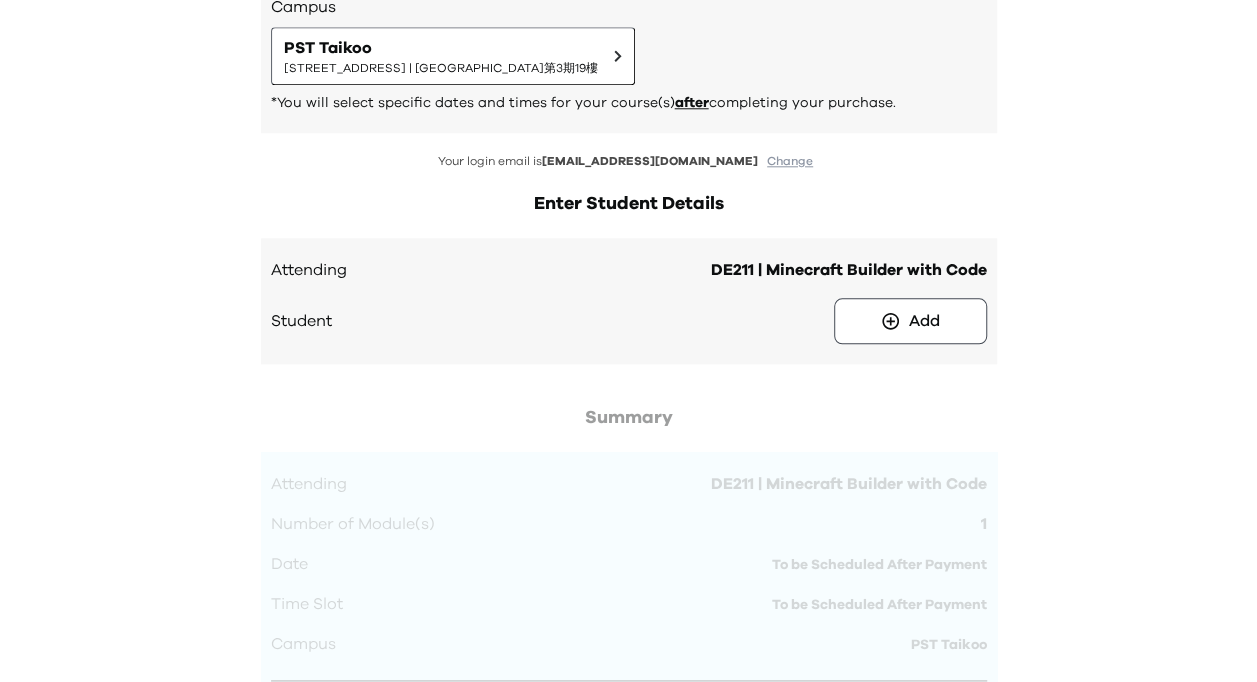 scroll, scrollTop: 992, scrollLeft: 0, axis: vertical 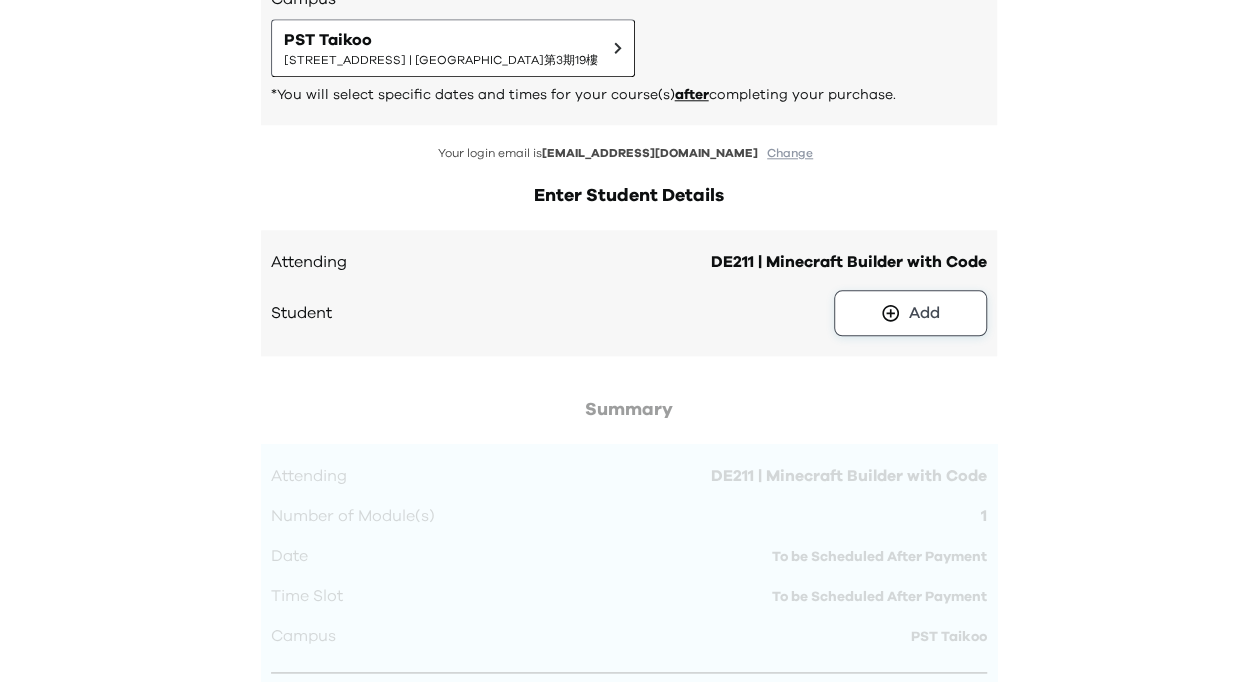 click on "Add" at bounding box center (924, 313) 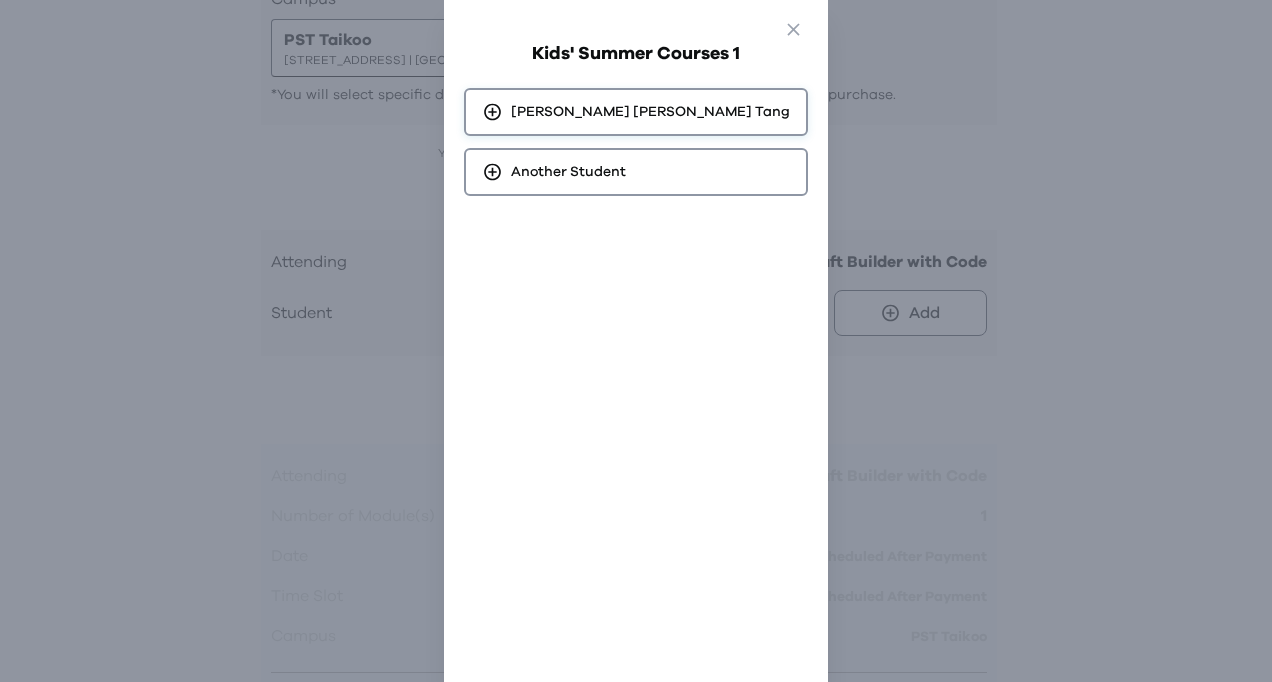click on "Adrian Michael   Tang" at bounding box center (650, 112) 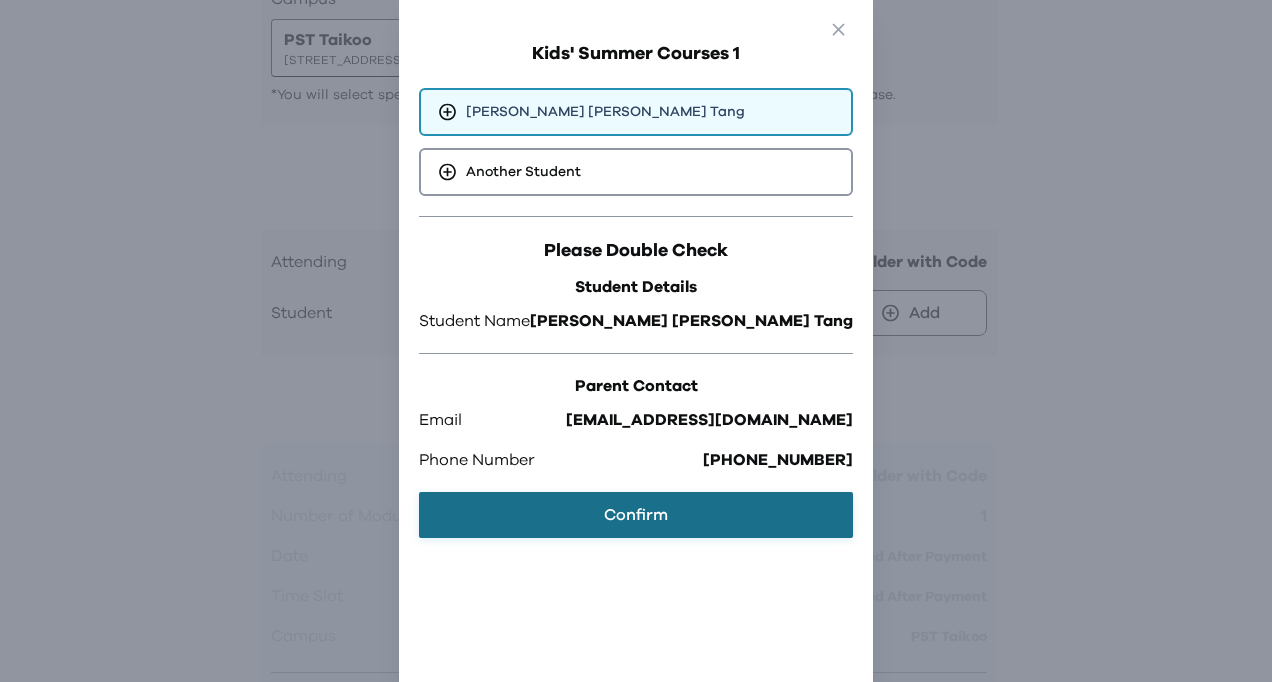 click on "Confirm" at bounding box center [636, 515] 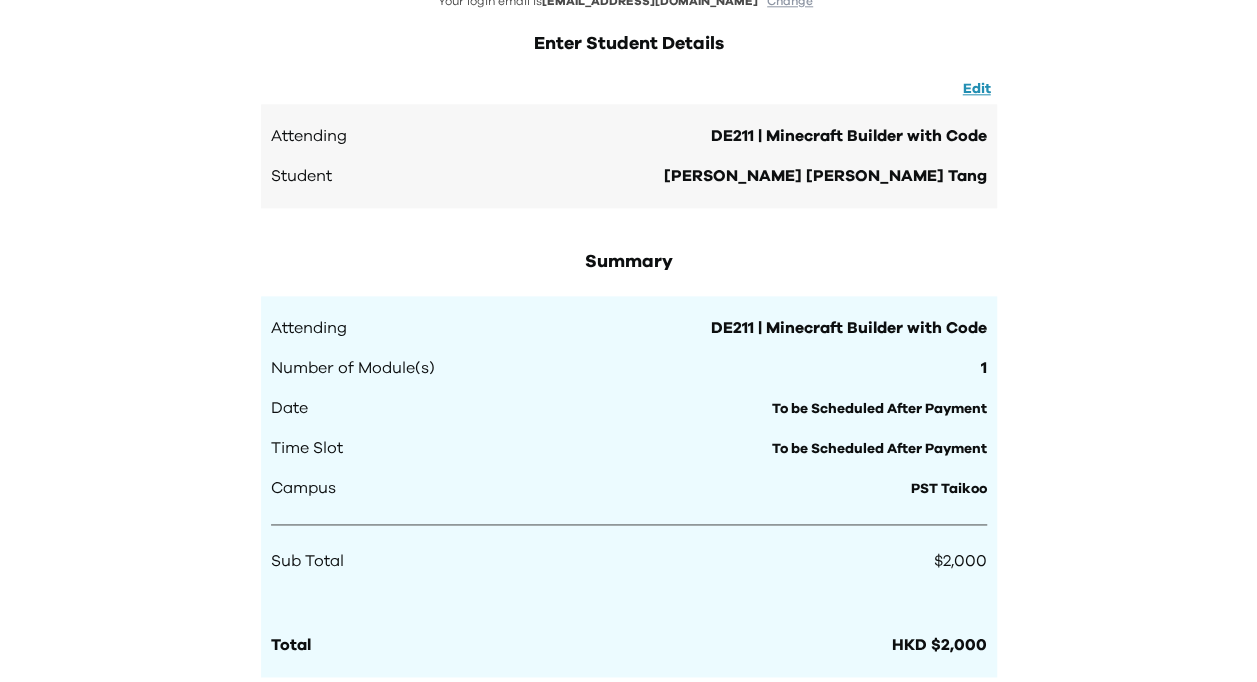 scroll, scrollTop: 962, scrollLeft: 0, axis: vertical 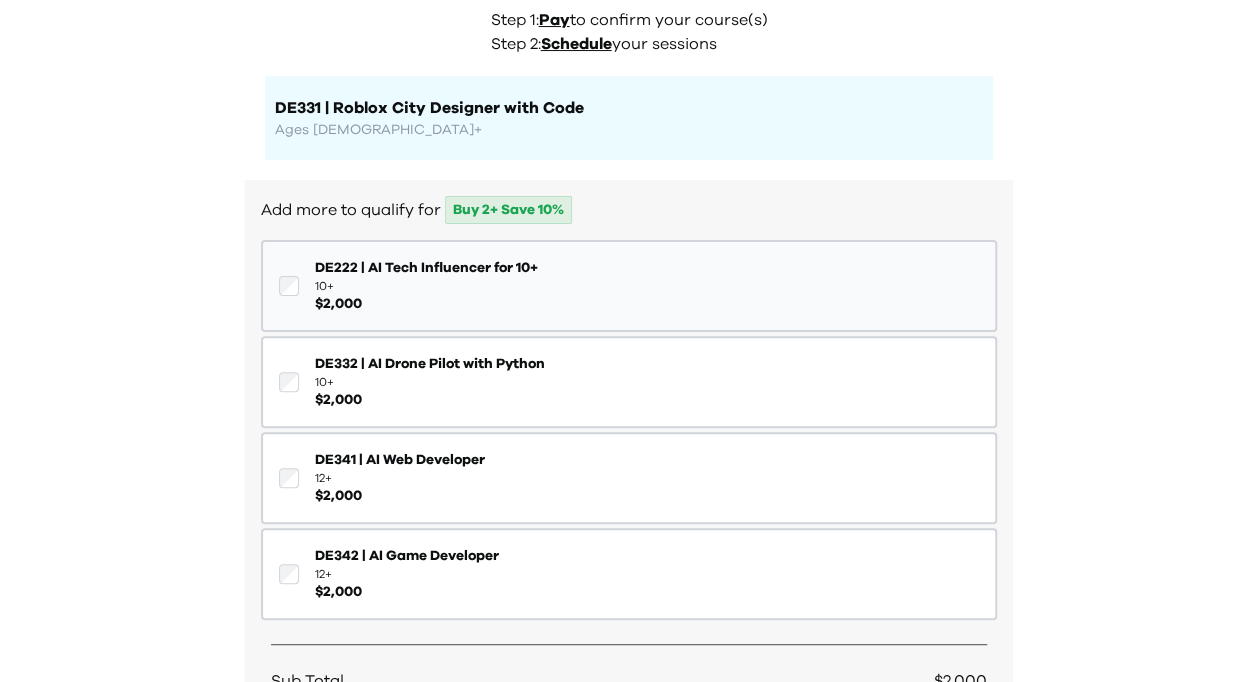 click on "DE222 | AI Tech Influencer for 10+" at bounding box center [426, 268] 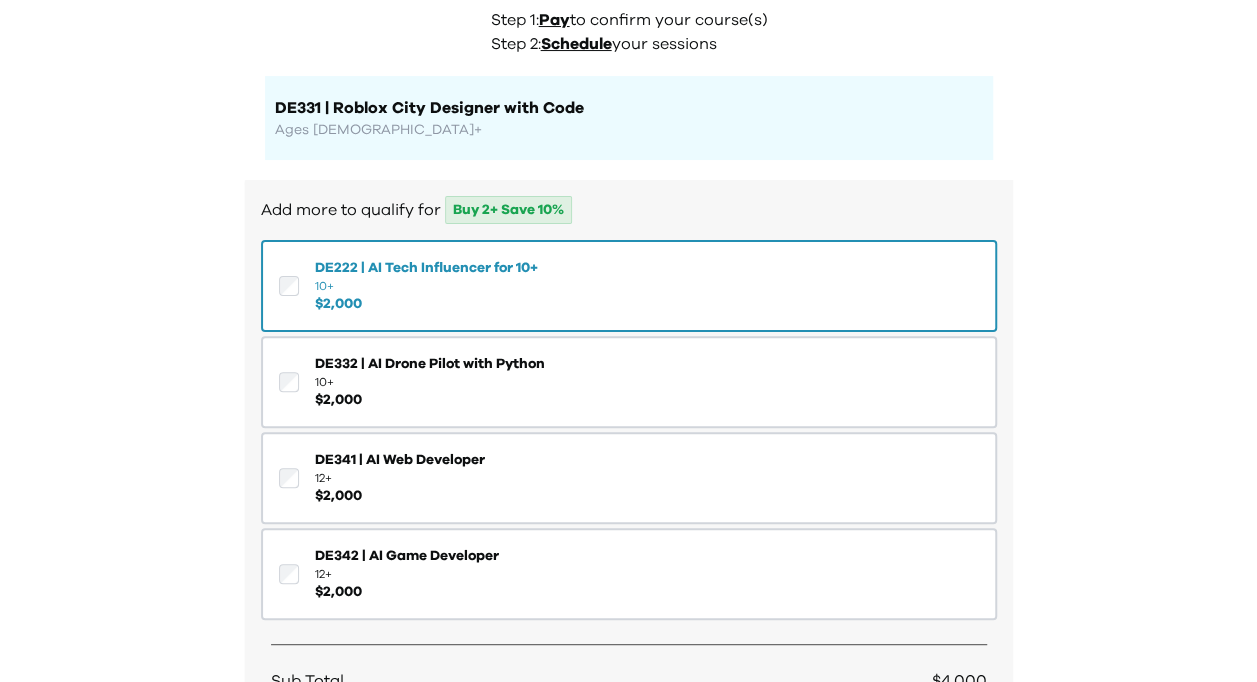 click on "DE222 | AI Tech Influencer for 10+" at bounding box center (426, 268) 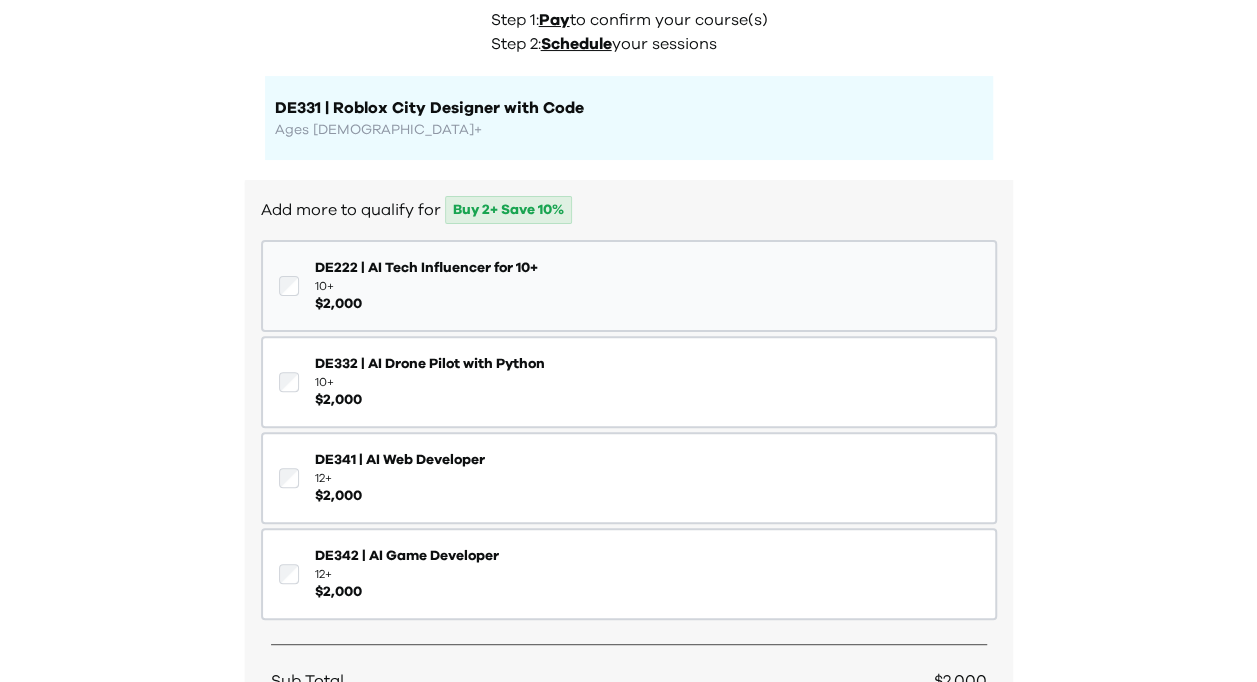 click on "DE222 | AI Tech Influencer for 10+" at bounding box center (426, 268) 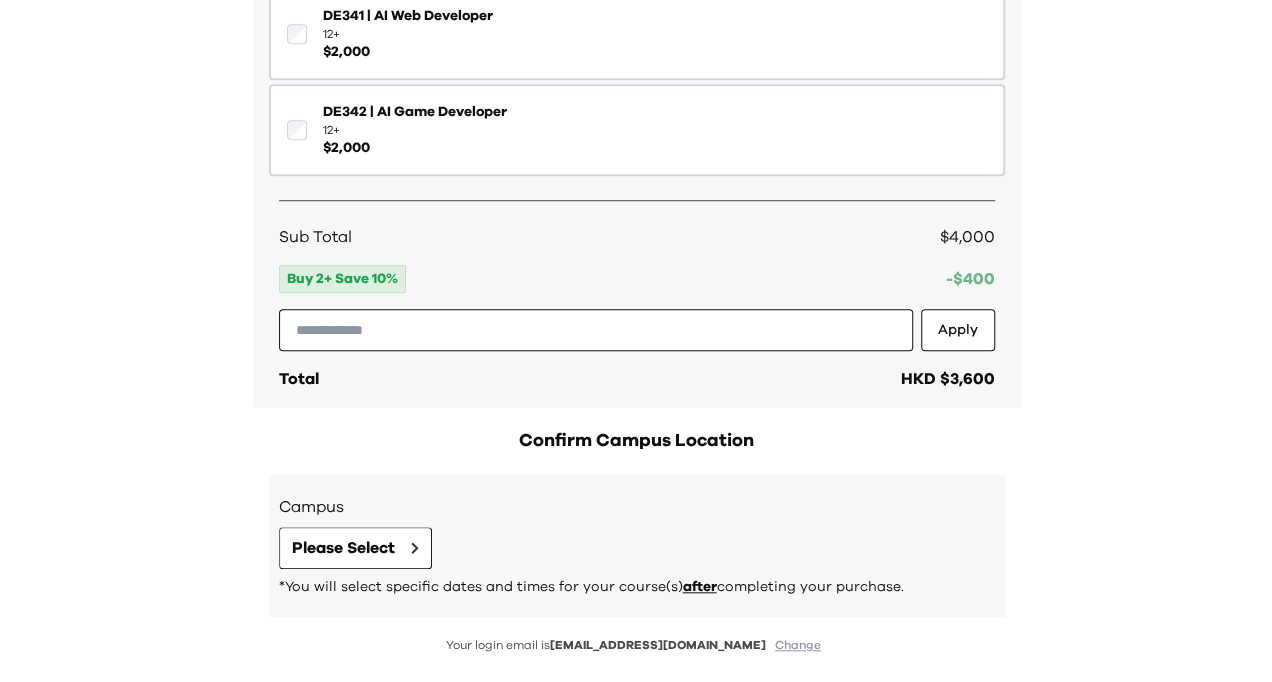 scroll, scrollTop: 668, scrollLeft: 0, axis: vertical 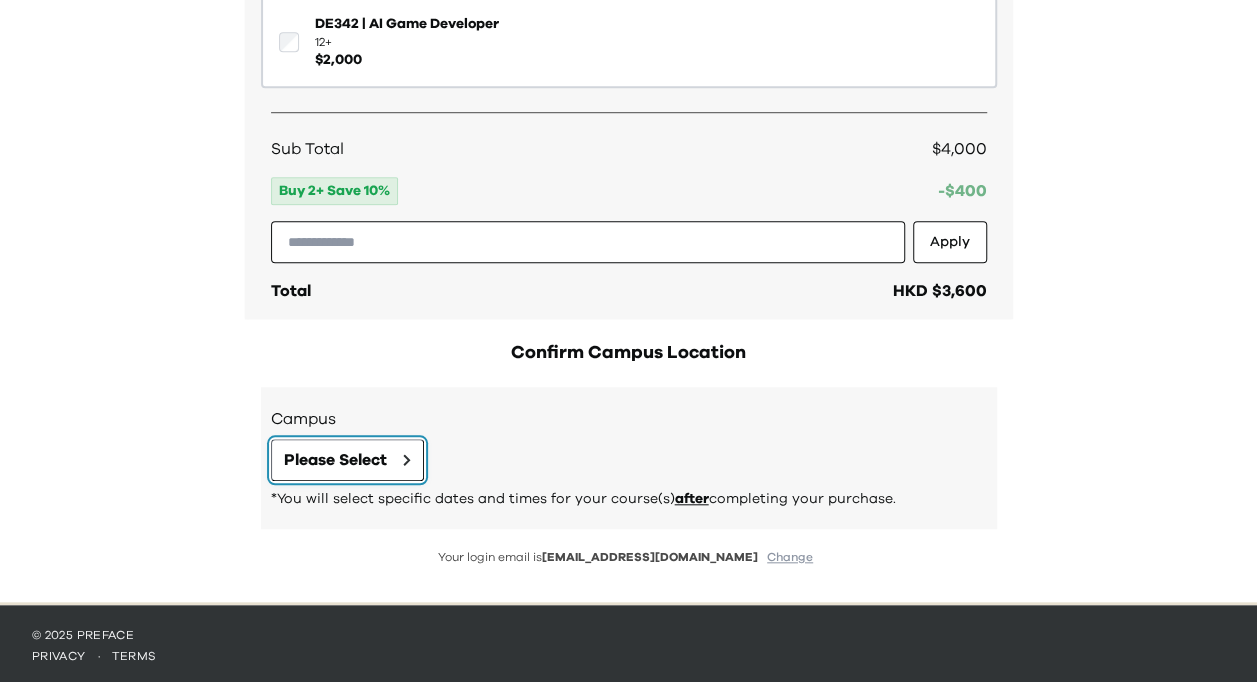 click on "Please Select" at bounding box center (335, 460) 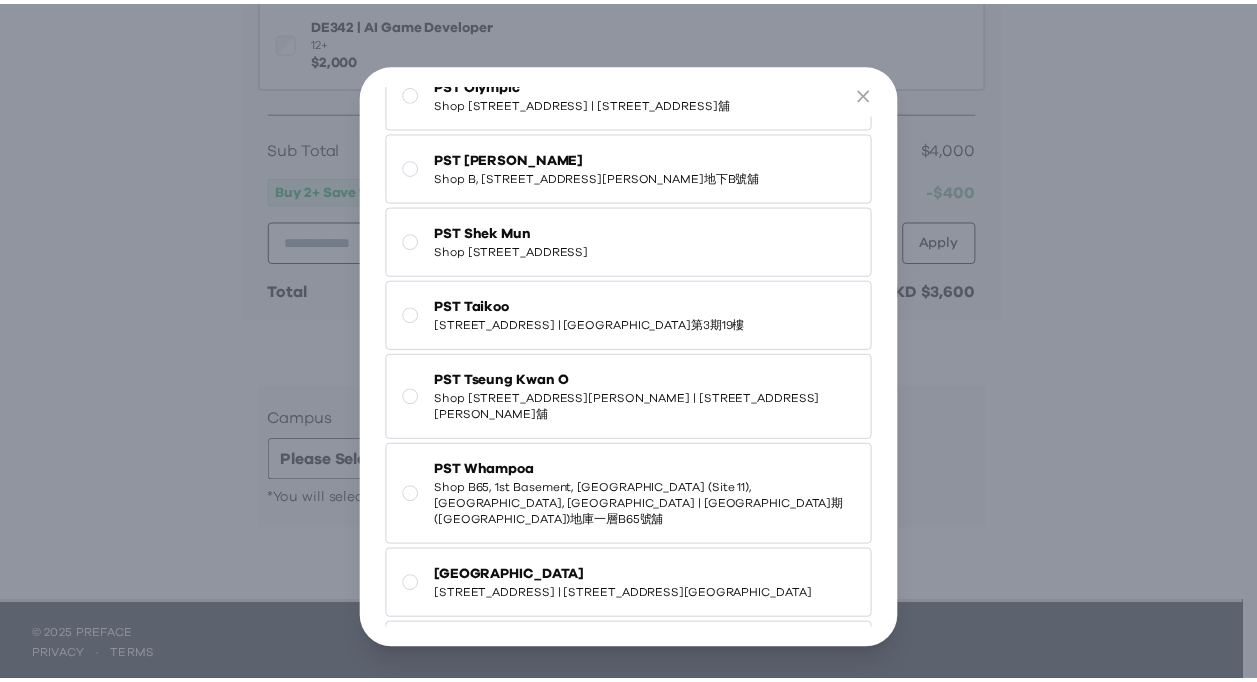 scroll, scrollTop: 169, scrollLeft: 0, axis: vertical 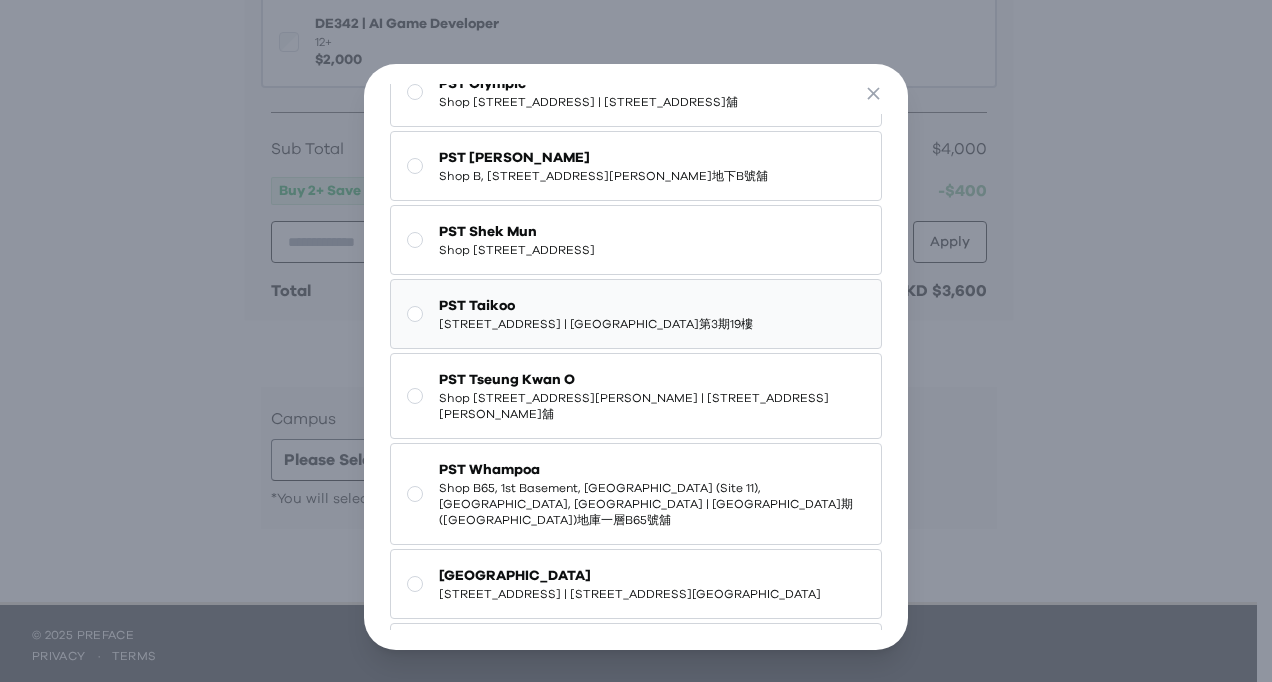 click on "19/F, Cityplaza Three, 14 Taikoo Wan Road, Taikoo | 太古城中心第3期19樓" at bounding box center (596, 324) 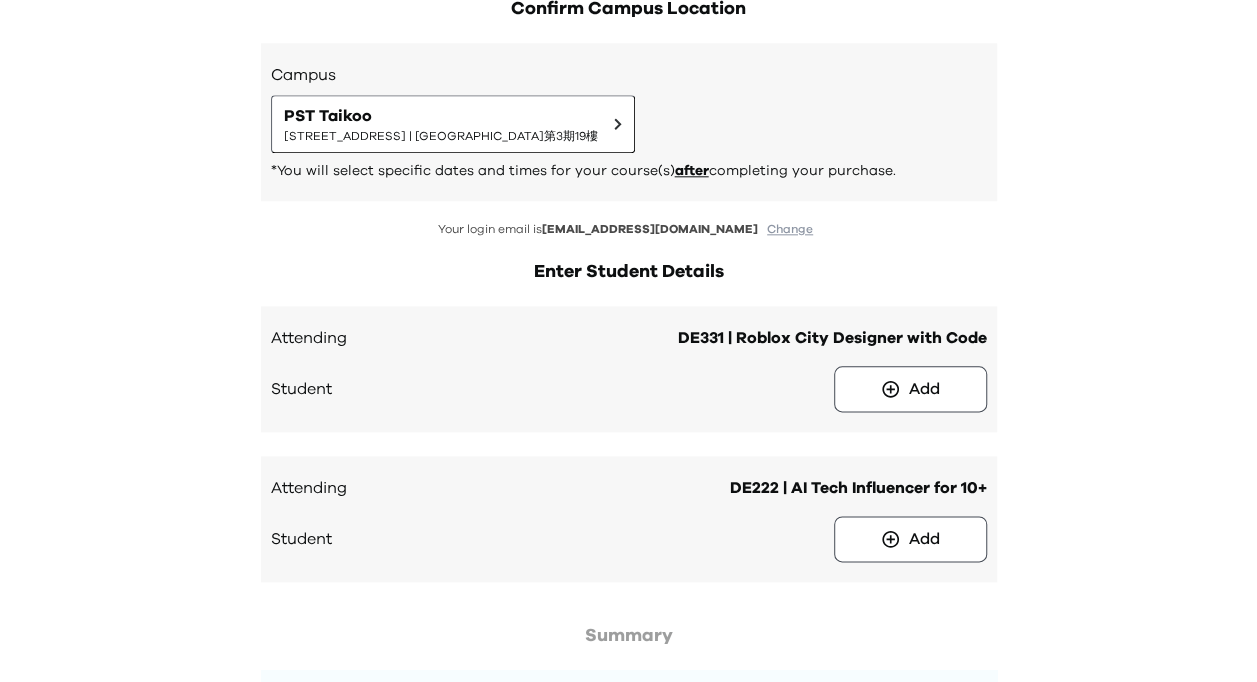 scroll, scrollTop: 1054, scrollLeft: 0, axis: vertical 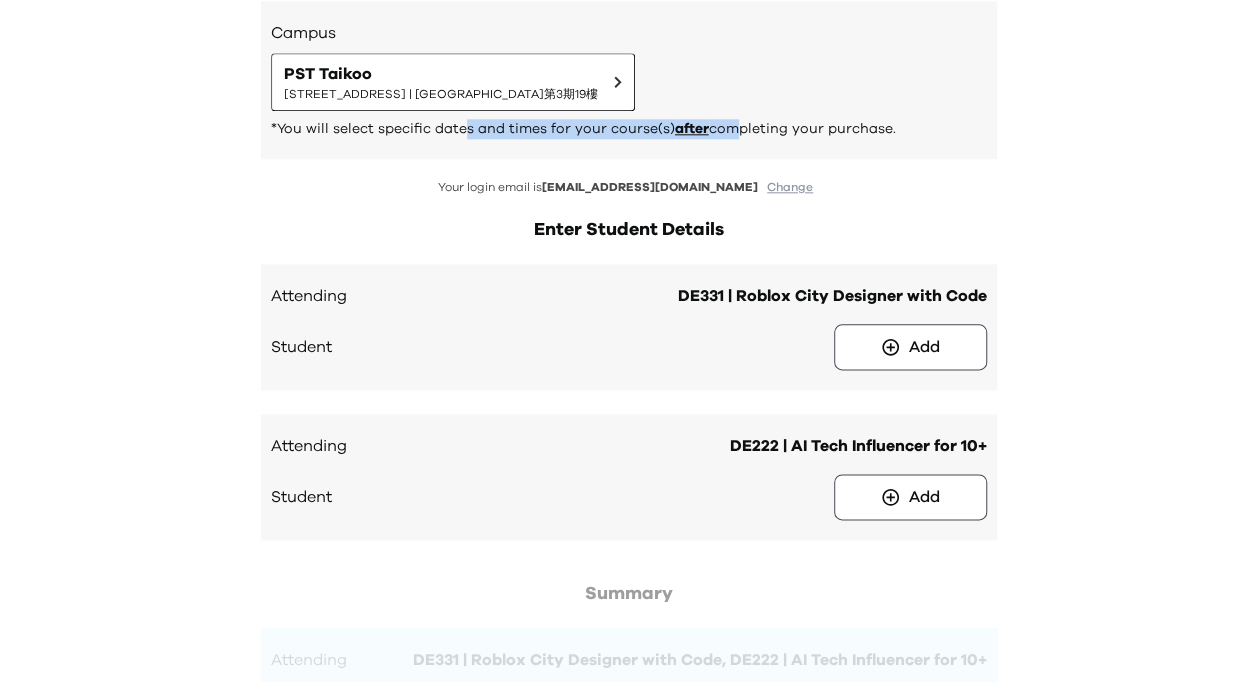 drag, startPoint x: 460, startPoint y: 130, endPoint x: 723, endPoint y: 132, distance: 263.0076 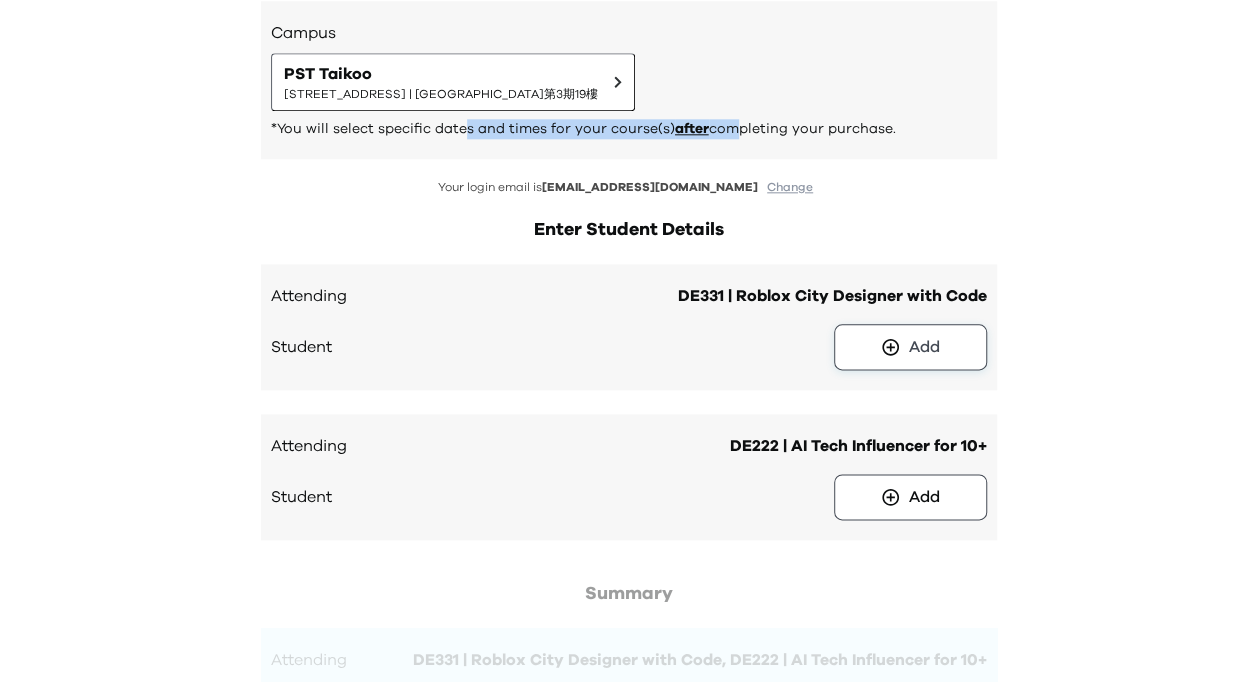 click on "Add" at bounding box center [910, 347] 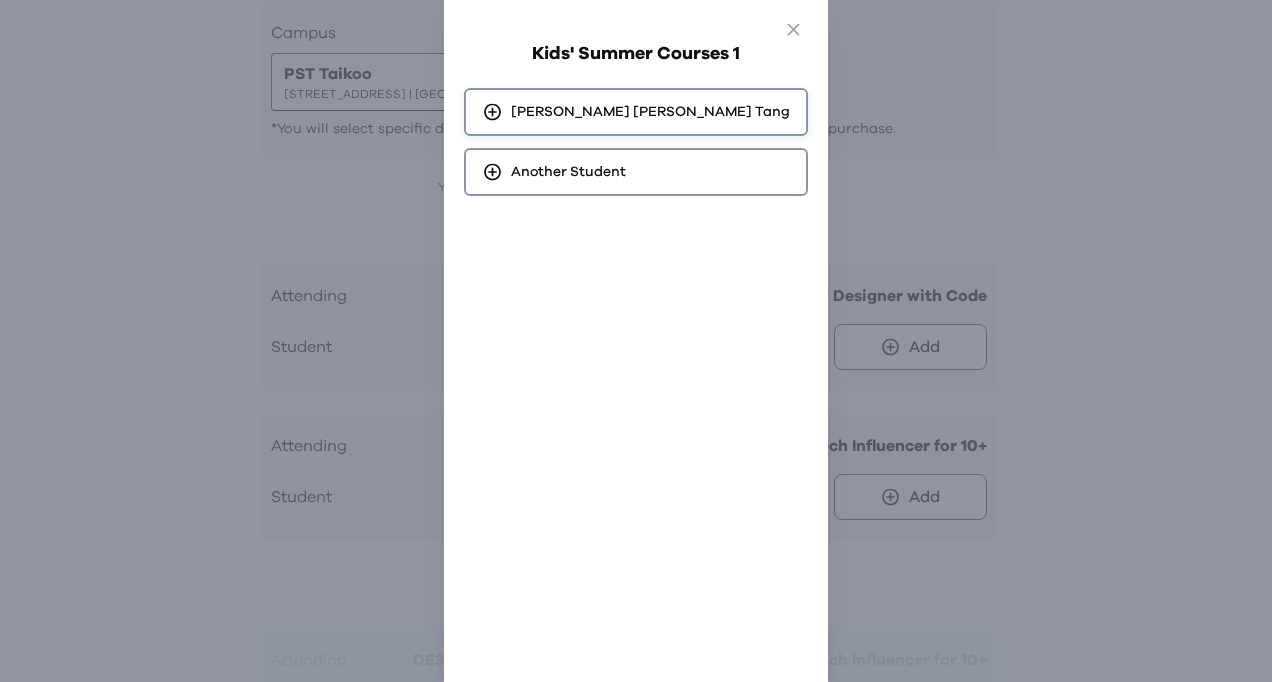 click on "Adrian Michael   Tang" at bounding box center [650, 112] 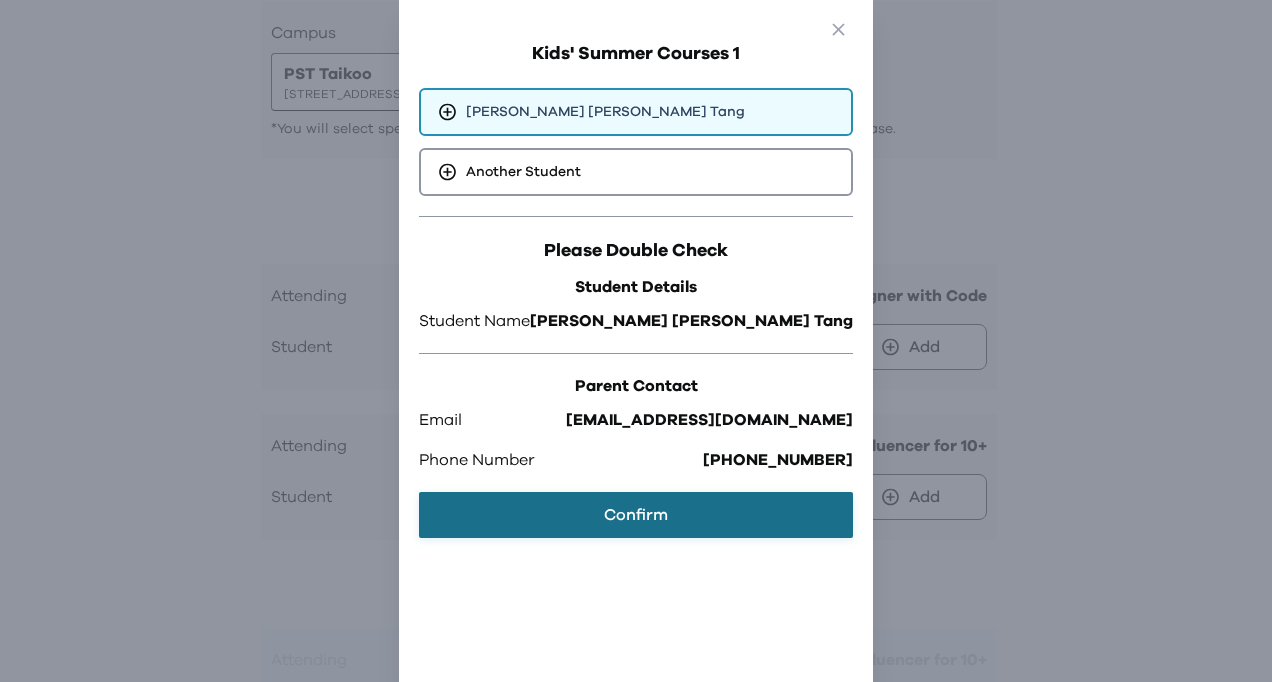 click on "Confirm" at bounding box center [636, 515] 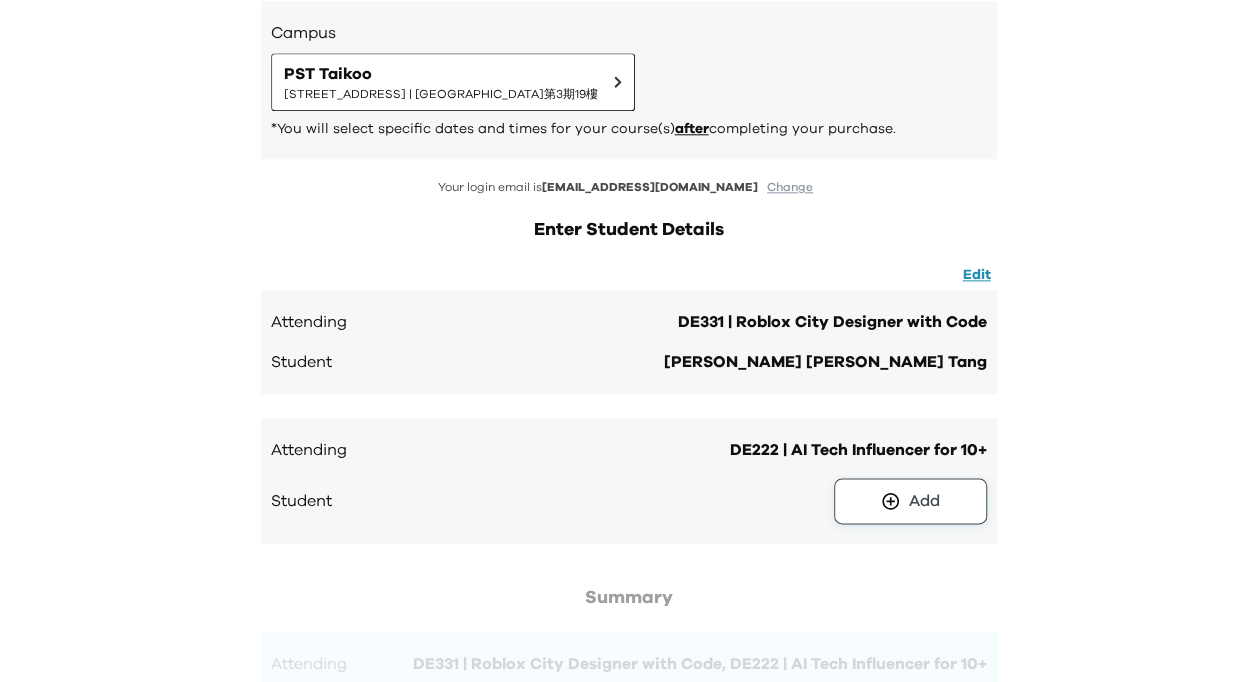 click 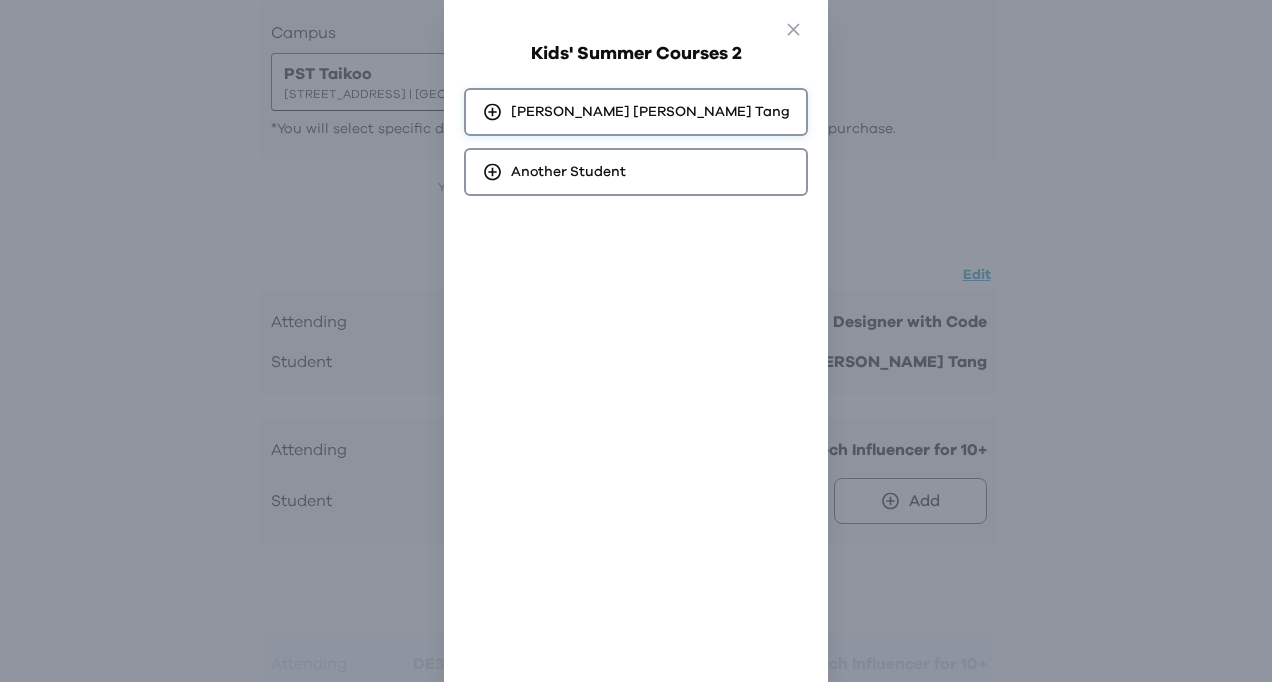click on "Adrian Michael   Tang" at bounding box center (650, 112) 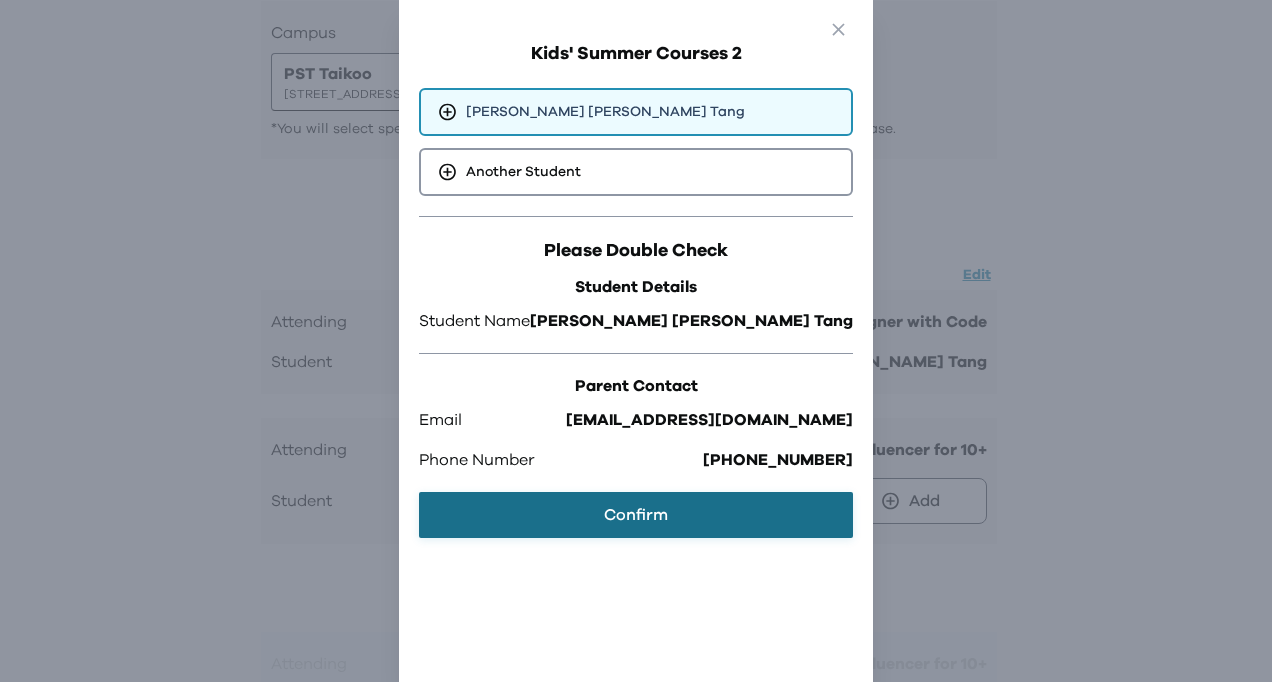 click on "Confirm" at bounding box center [636, 515] 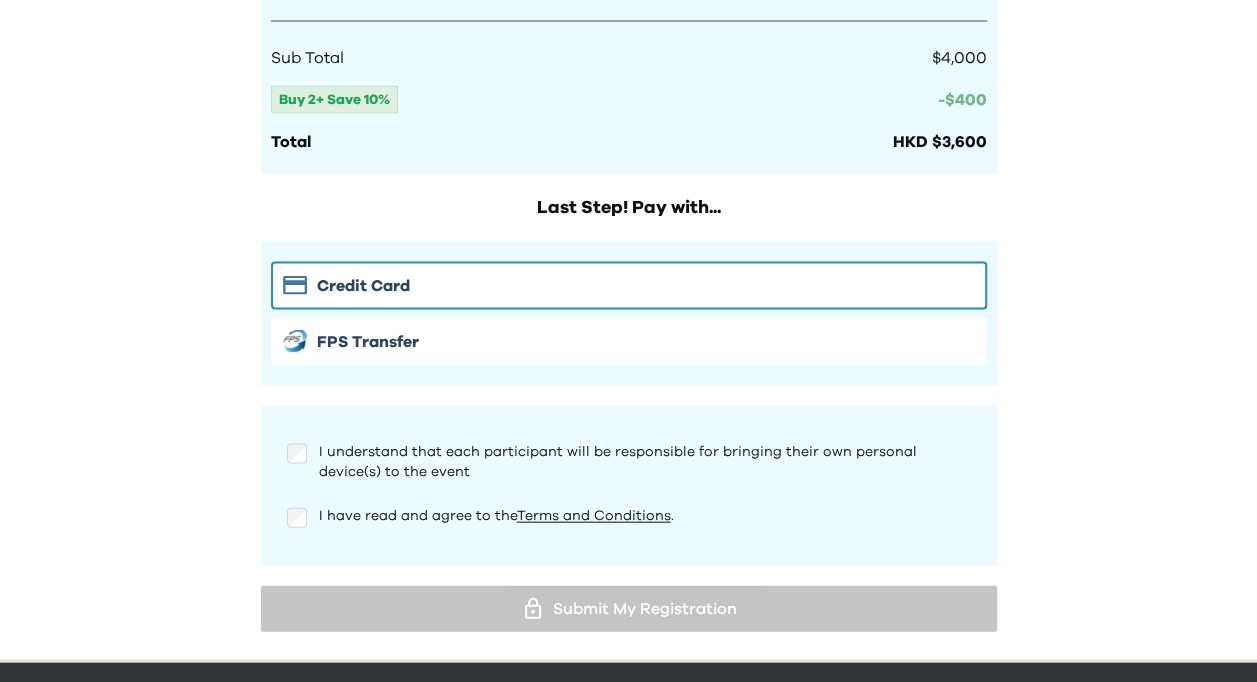 scroll, scrollTop: 1928, scrollLeft: 0, axis: vertical 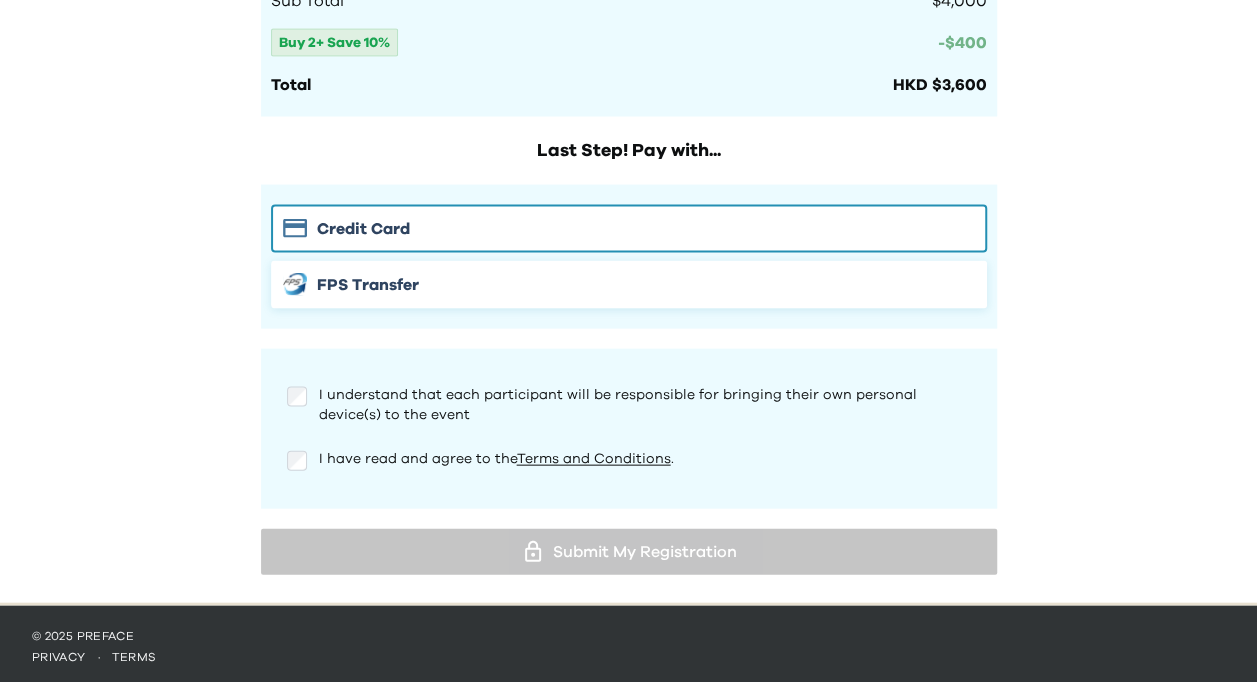 click on "FPS Transfer" at bounding box center [629, 285] 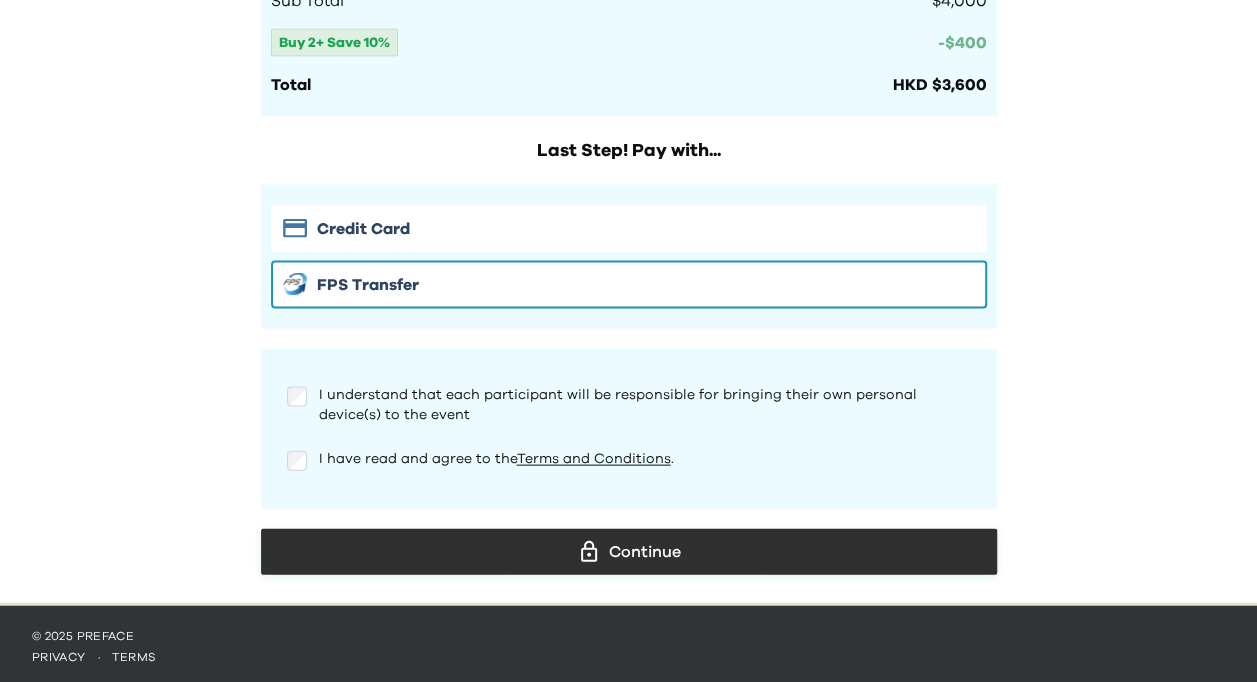 click on "Continue" at bounding box center [629, 552] 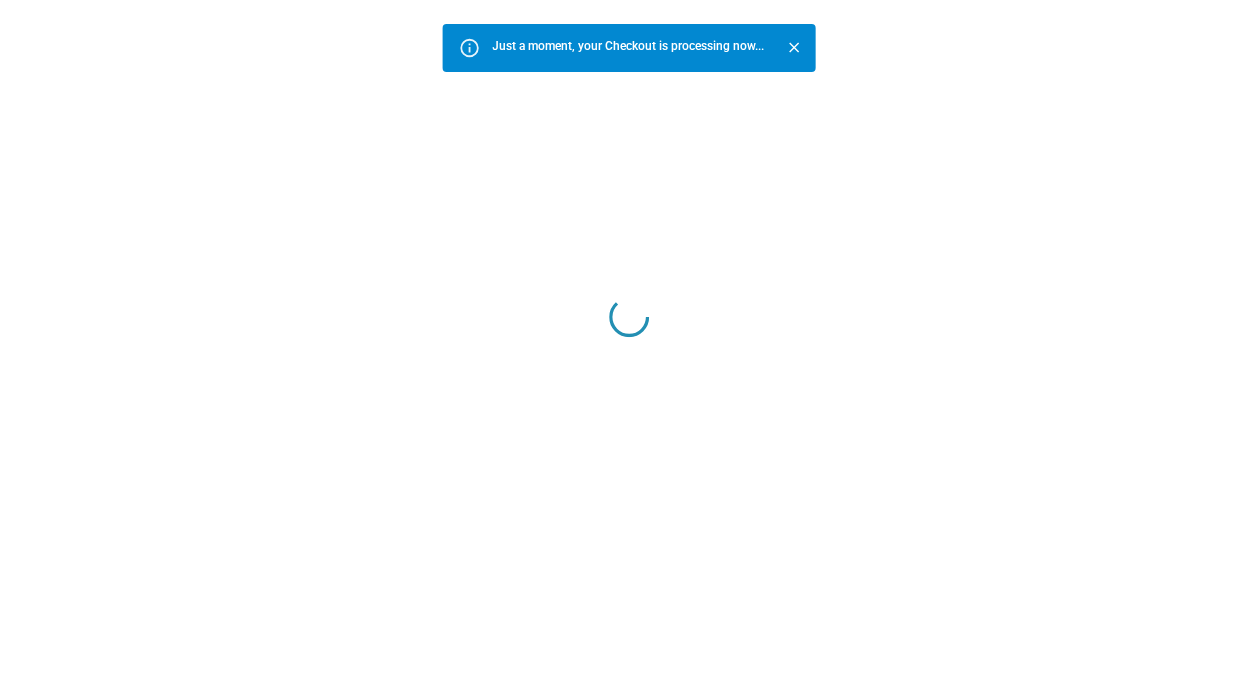 scroll, scrollTop: 0, scrollLeft: 0, axis: both 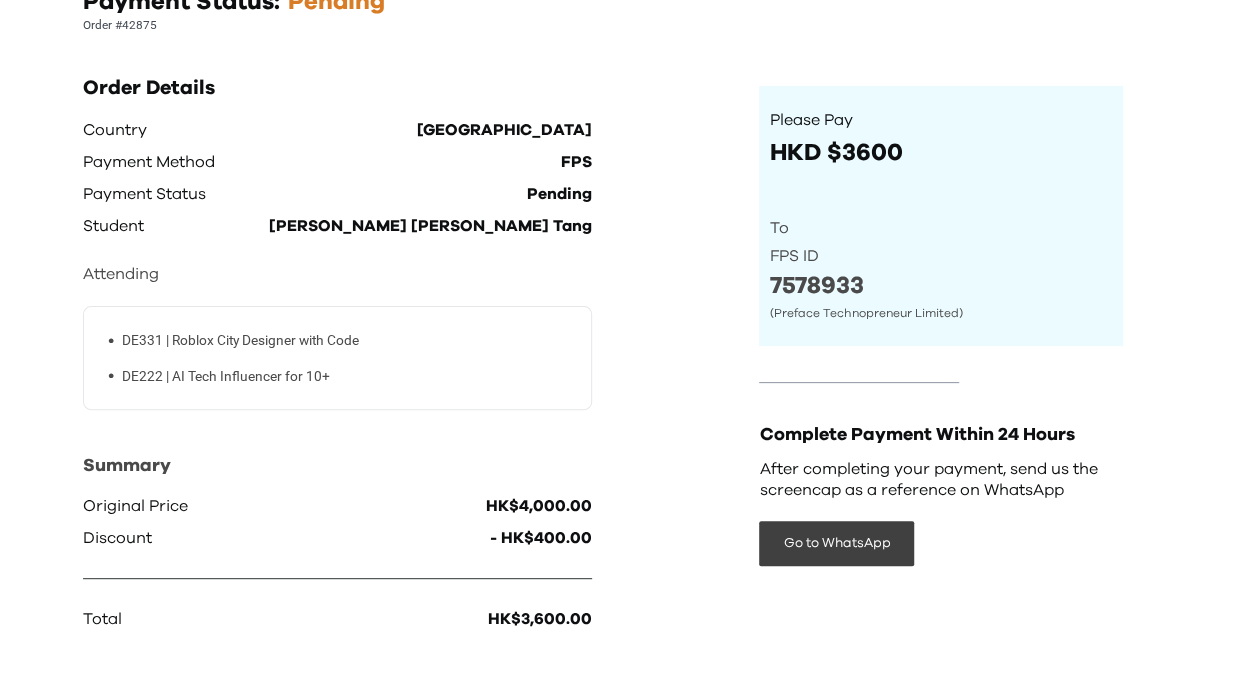 click on "My Courses All Courses TechBites Nomad Awards Vivien Wong 5 Payment Status: Pending Order #42875 Order Details Country Hong Kong Payment Method FPS Payment Status Pending Student Adrian Michael Tang Attending • DE331 | Roblox City Designer with Code • DE222 | AI Tech Influencer for 10+ Summary Original Price HK$4,000.00 Discount - HK$400.00 Total HK$3,600.00 Please Pay HKD $3600 See order details To FPS ID 7578933 (Preface Technopreneur Limited) Complete Payment Within 24 Hours After completing your payment, send us the screencap as a reference on WhatsApp Go to WhatsApp" at bounding box center (628, 266) 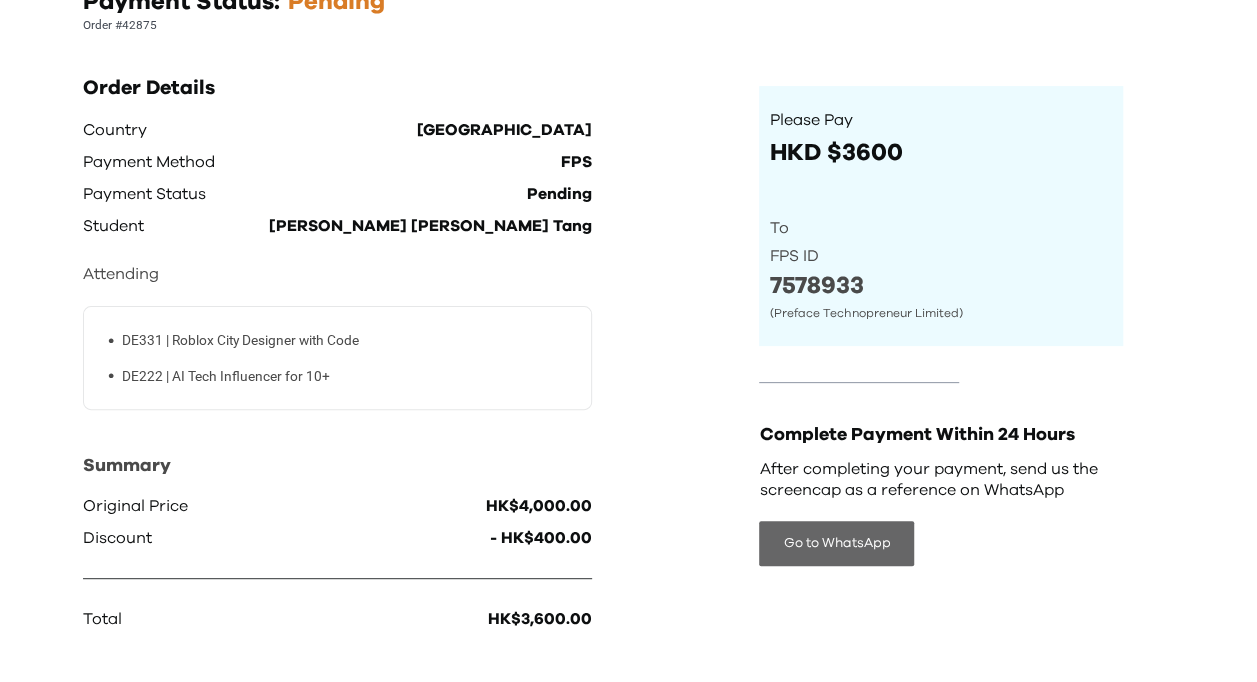 click on "Go to WhatsApp" at bounding box center (836, 543) 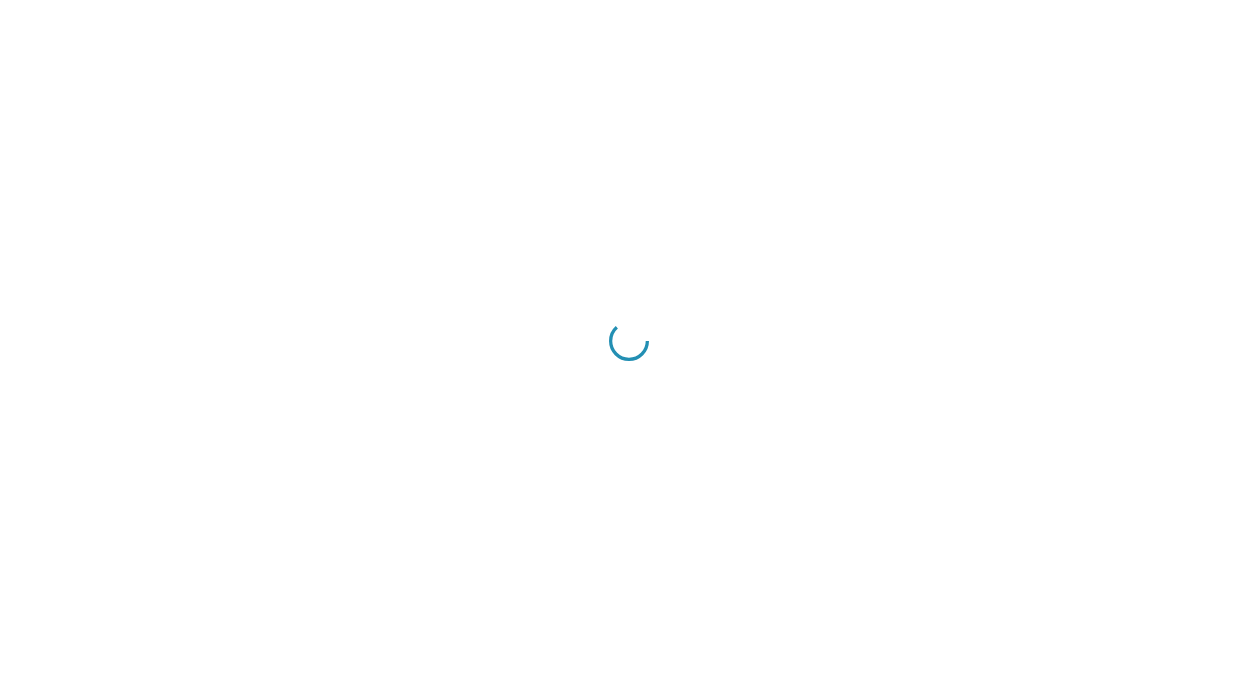 scroll, scrollTop: 0, scrollLeft: 0, axis: both 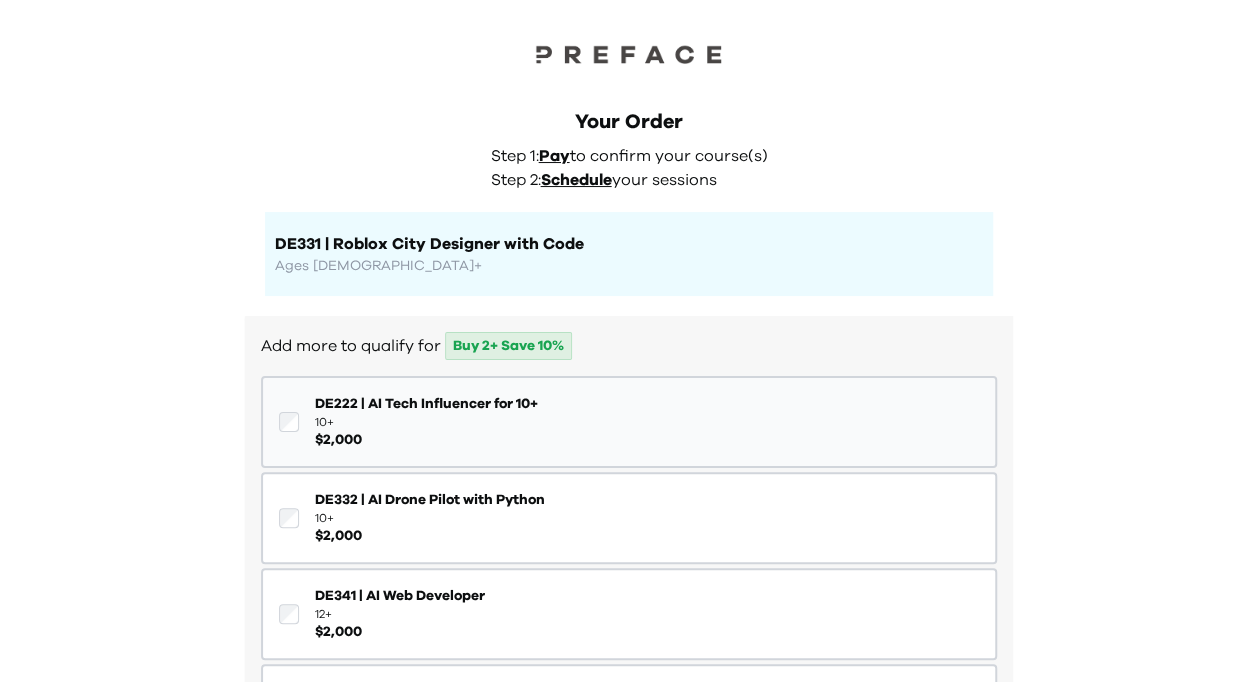 click on "DE222 | AI Tech Influencer for 10+ 10+ $ 2,000" at bounding box center (629, 422) 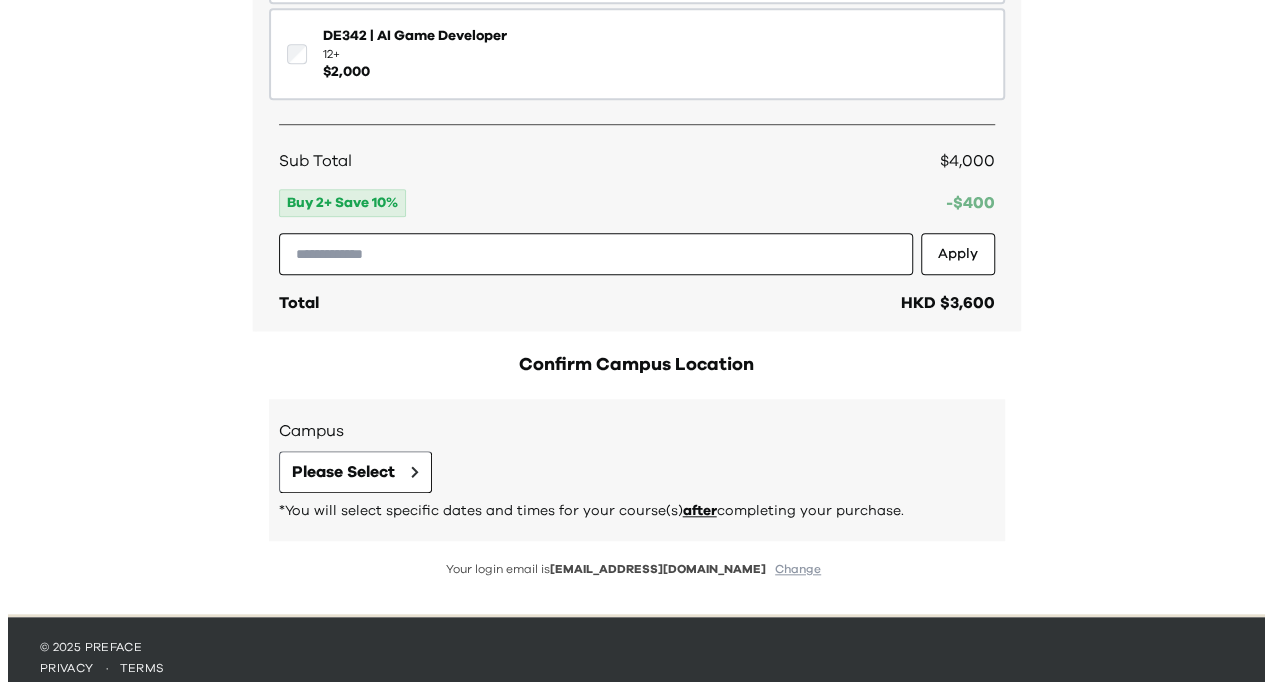 scroll, scrollTop: 658, scrollLeft: 0, axis: vertical 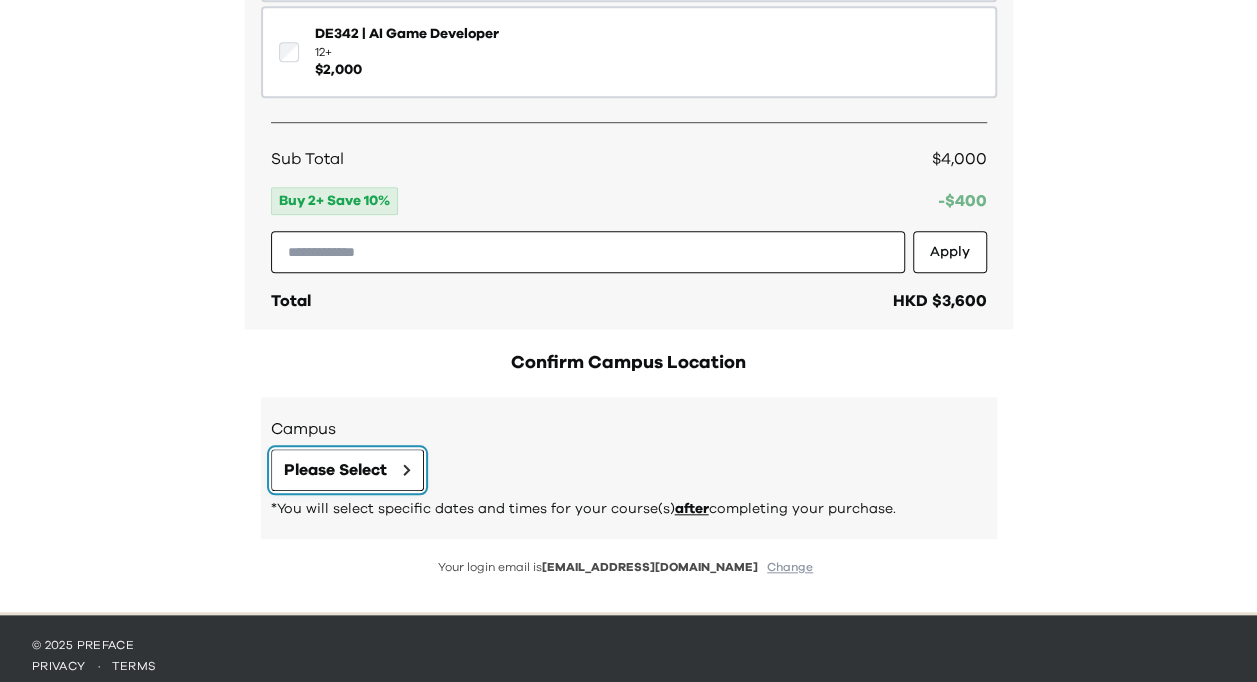 click on "Please Select" at bounding box center (335, 470) 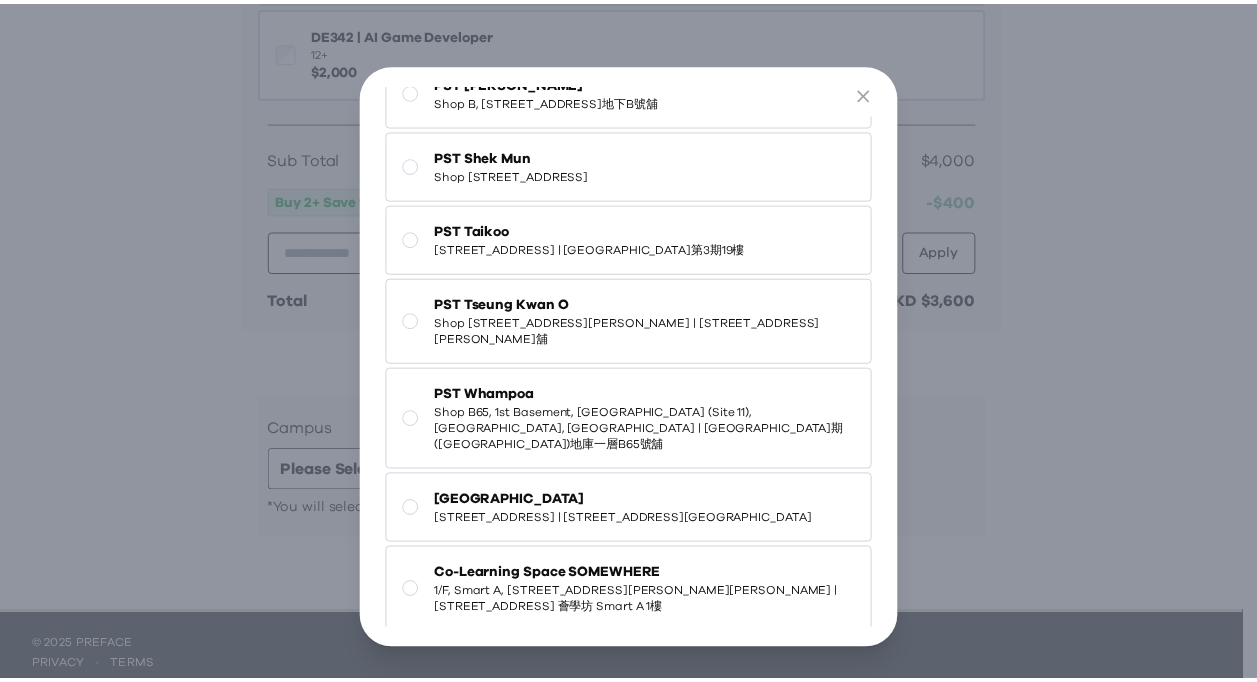 scroll, scrollTop: 278, scrollLeft: 0, axis: vertical 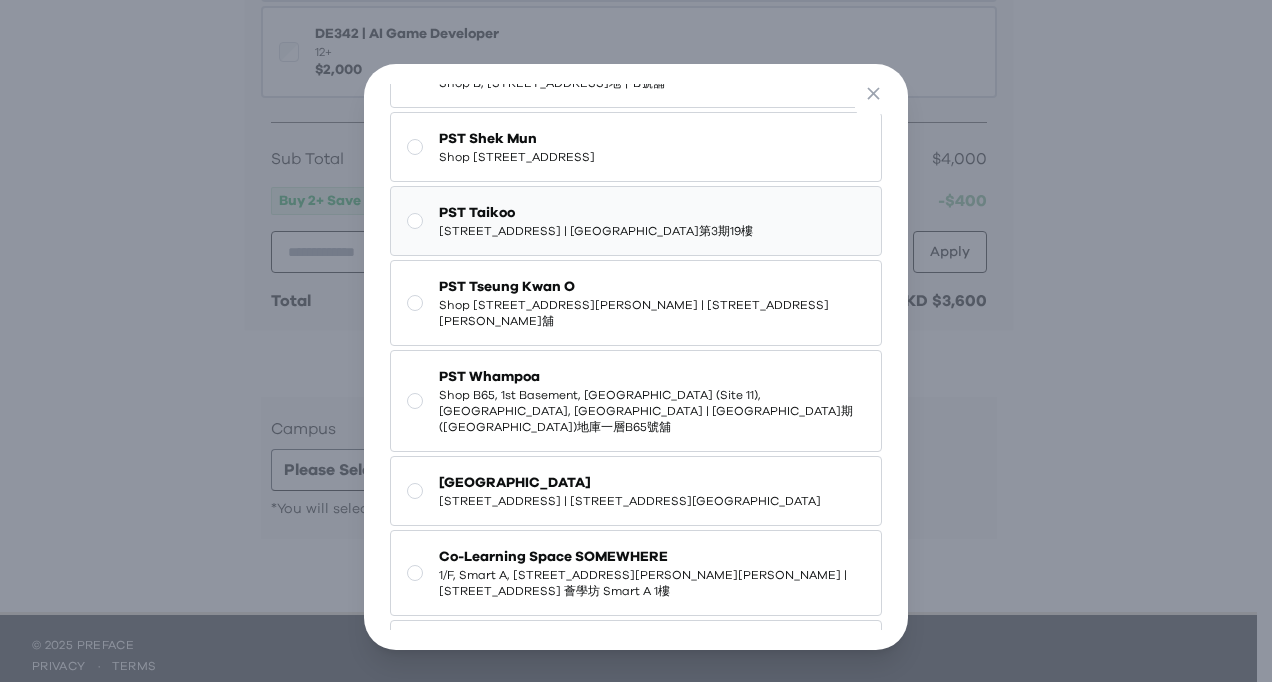 click on "PST Taikoo" at bounding box center [596, 213] 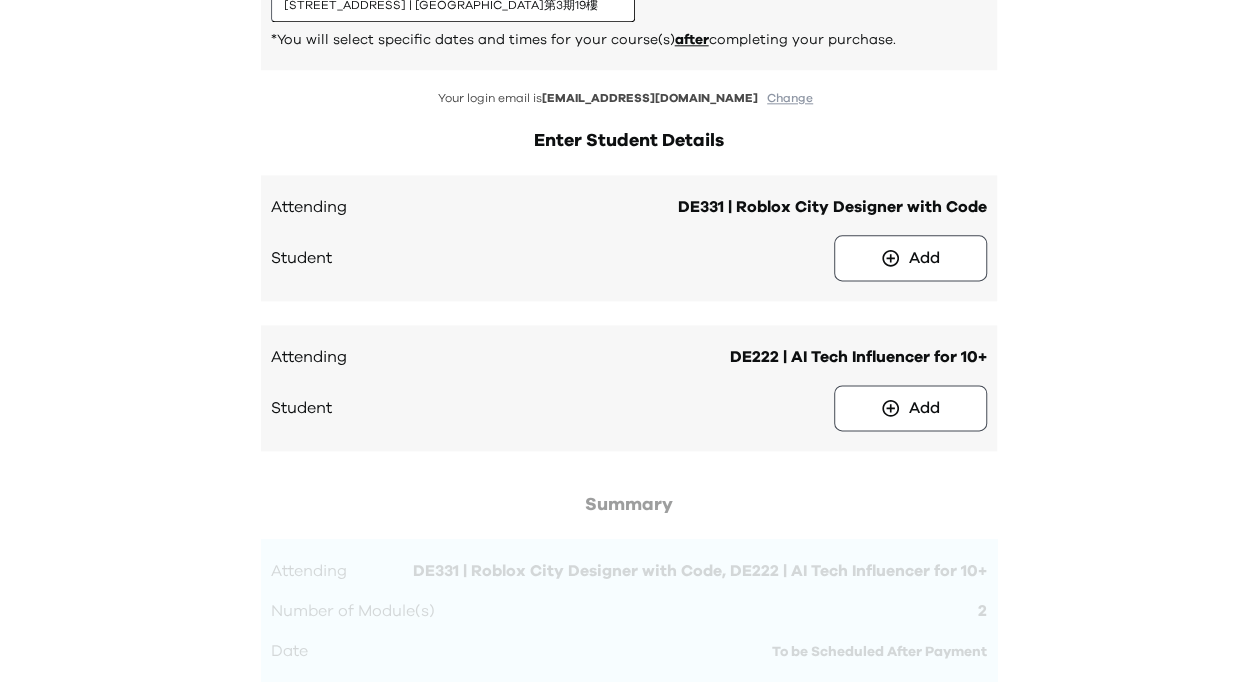 scroll, scrollTop: 1104, scrollLeft: 0, axis: vertical 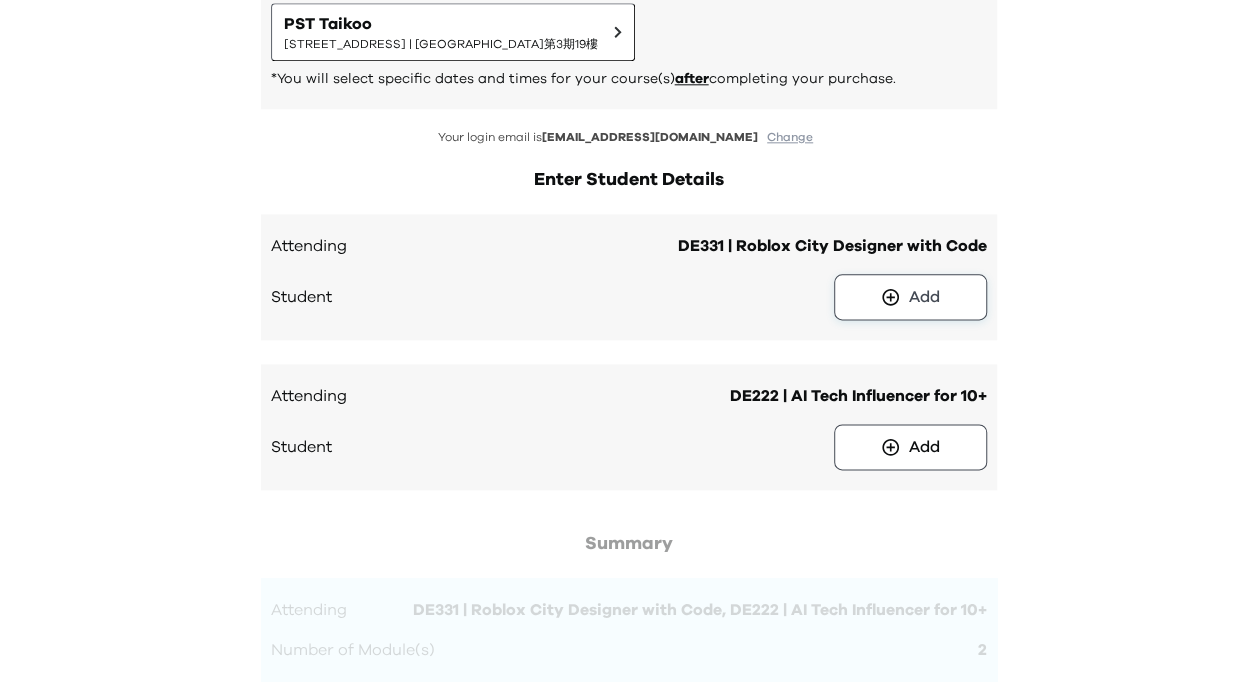 click on "Add" at bounding box center [910, 297] 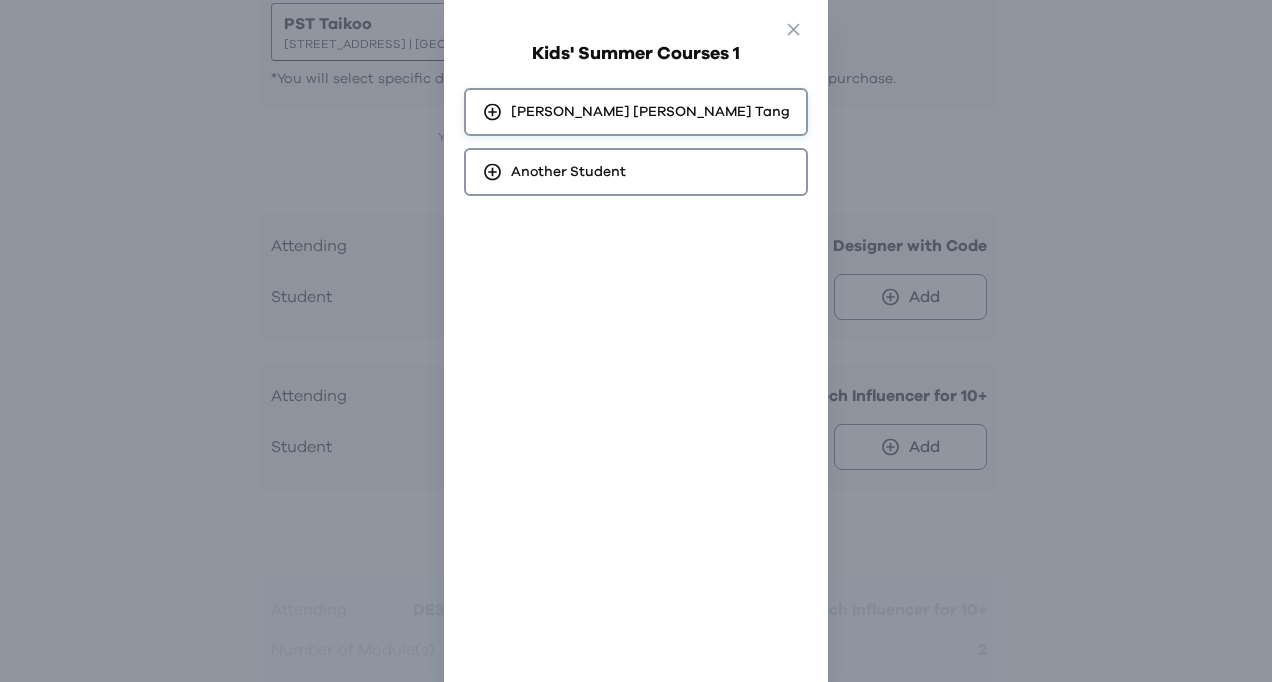 click on "Adrian Michael   Tang" at bounding box center [636, 112] 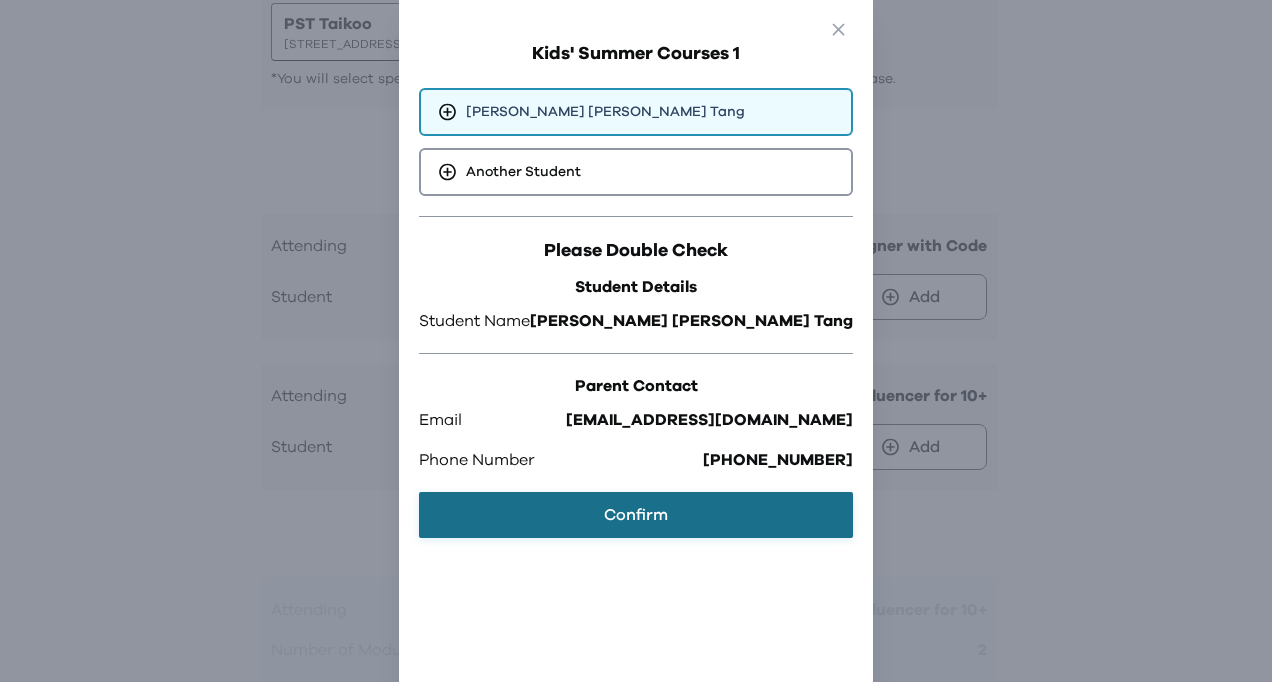 click on "Confirm" at bounding box center [636, 515] 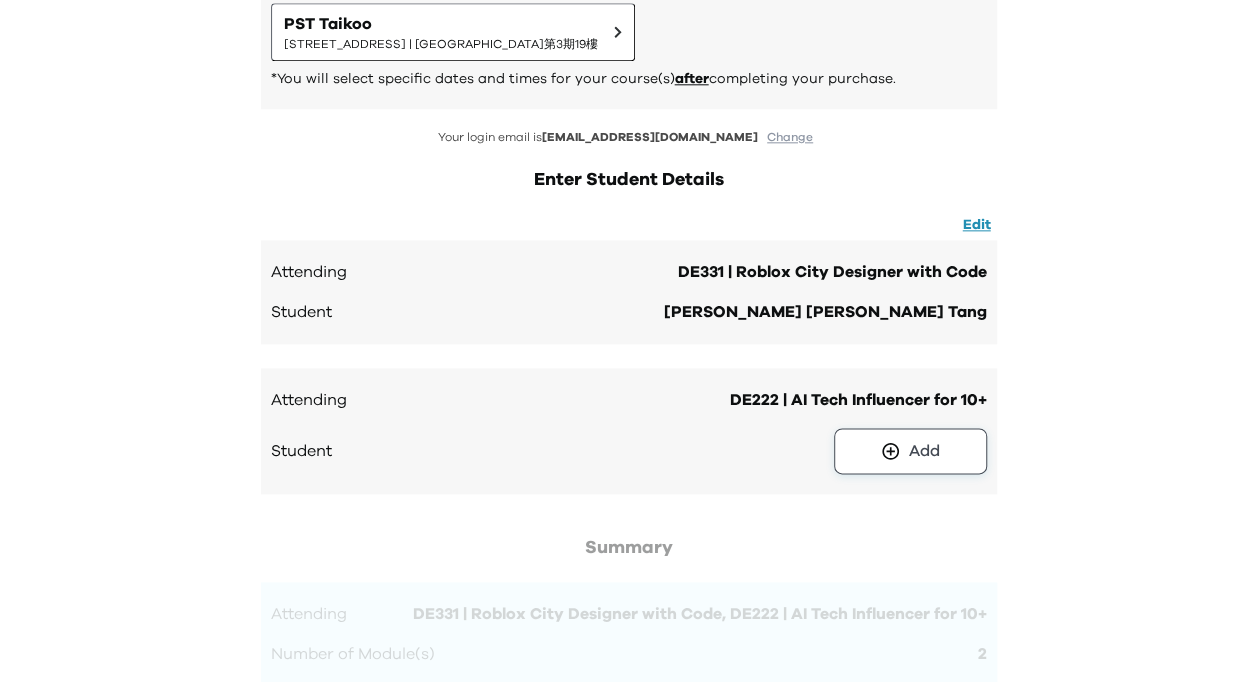 click on "Add" at bounding box center (910, 451) 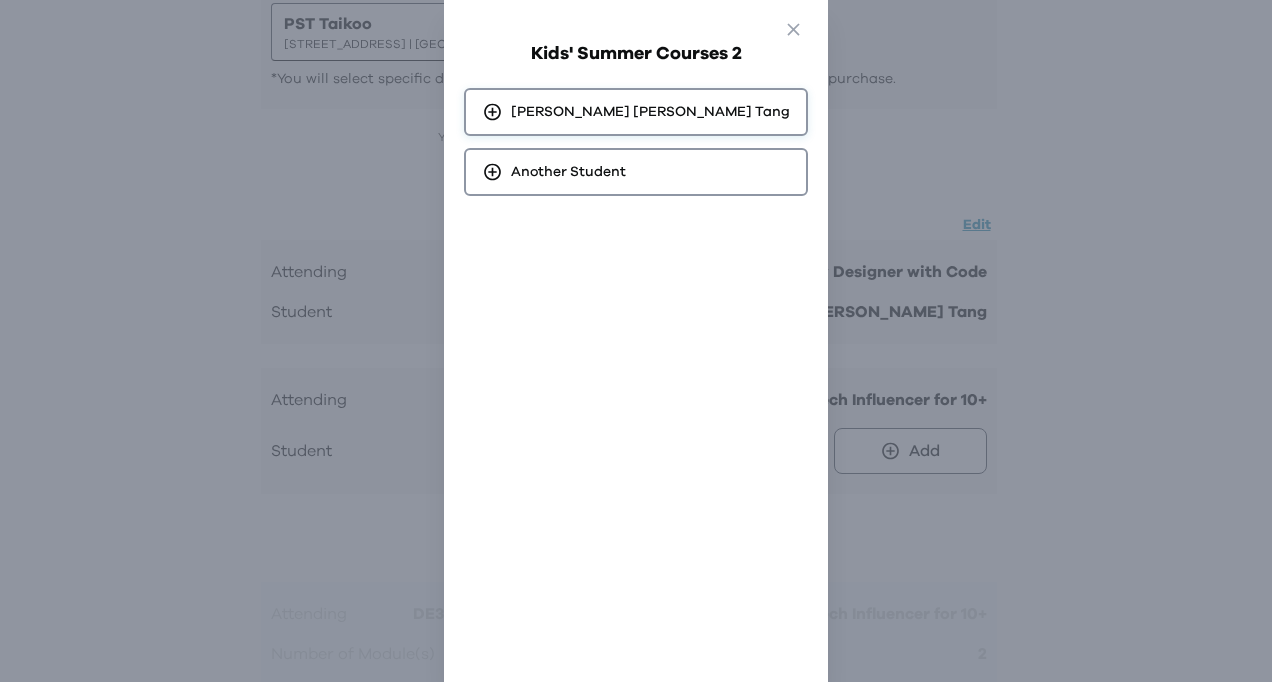 click on "Adrian Michael   Tang" at bounding box center (650, 112) 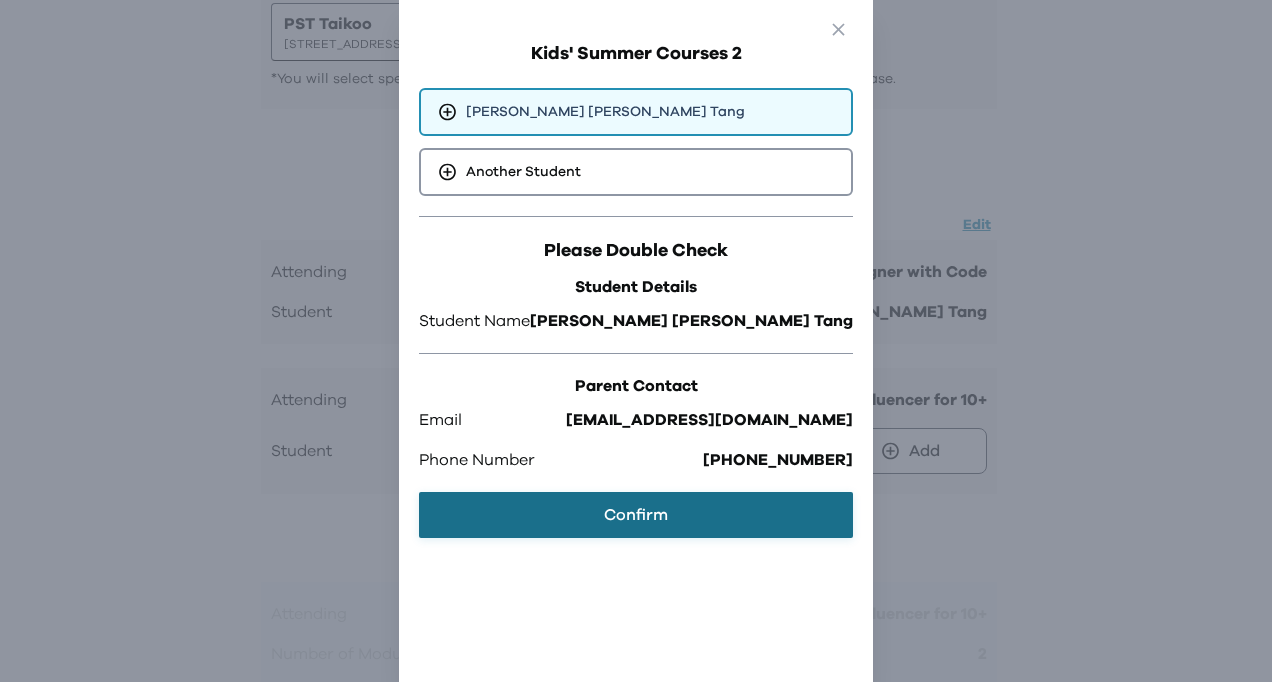 click on "Confirm" at bounding box center [636, 515] 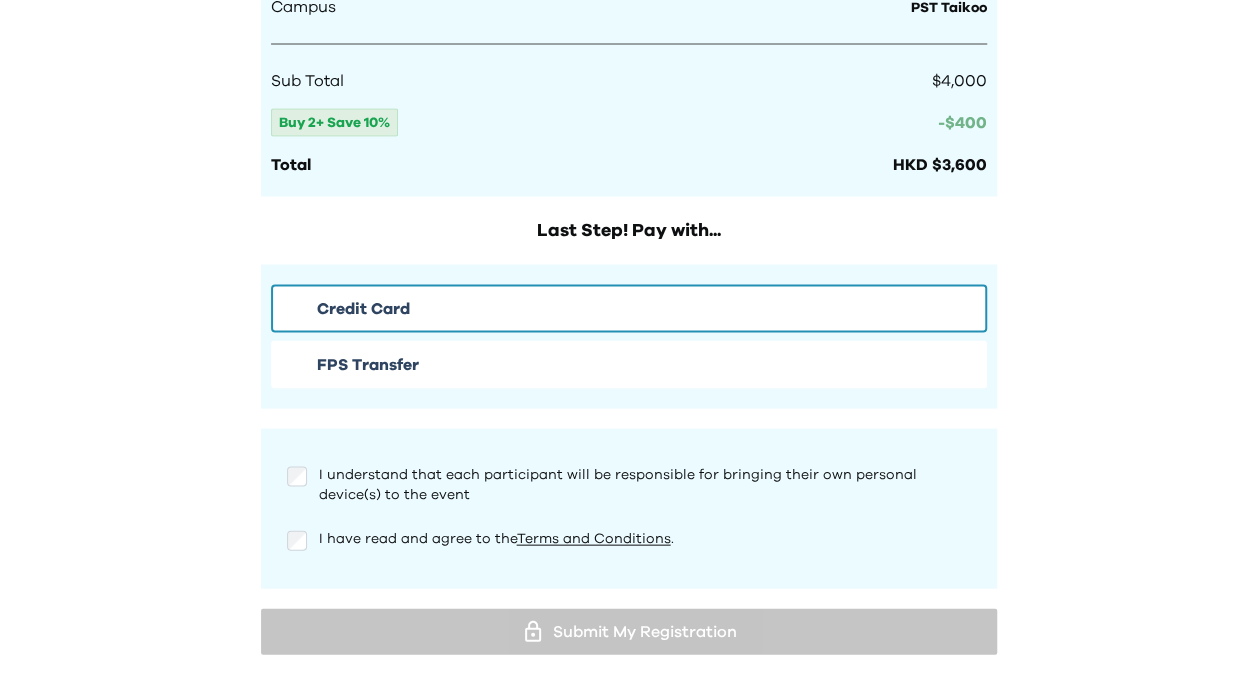 scroll, scrollTop: 1928, scrollLeft: 0, axis: vertical 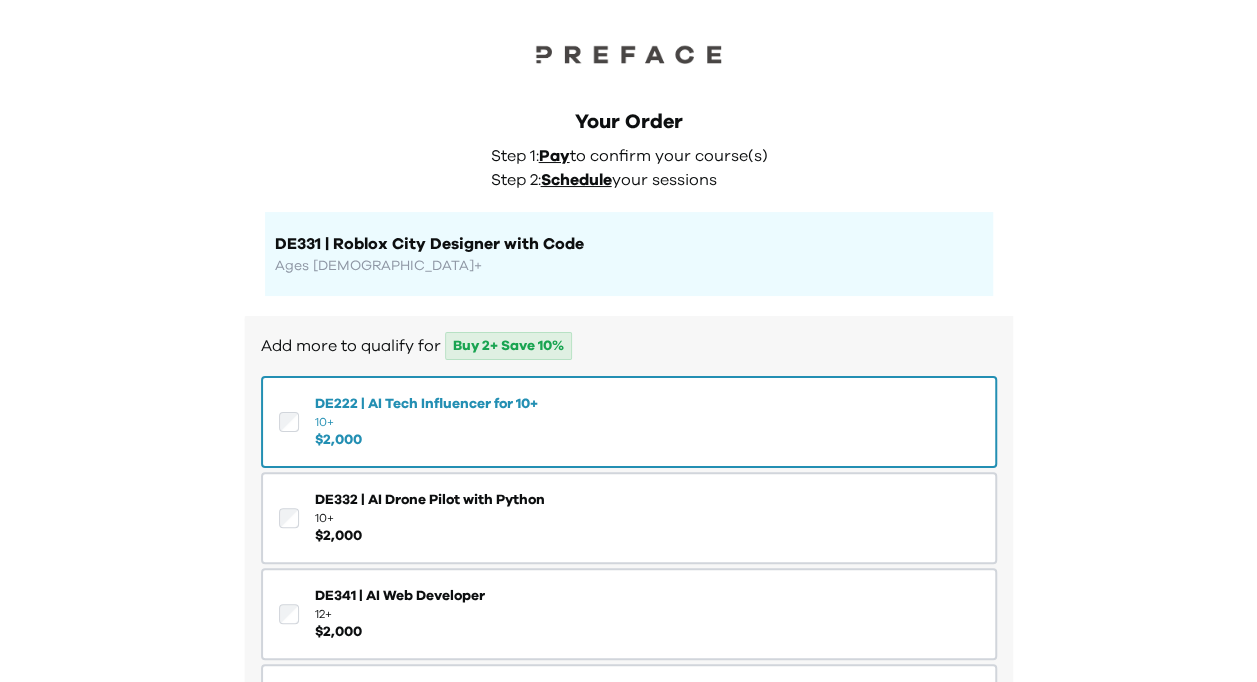 click on "Schedule" at bounding box center [576, 180] 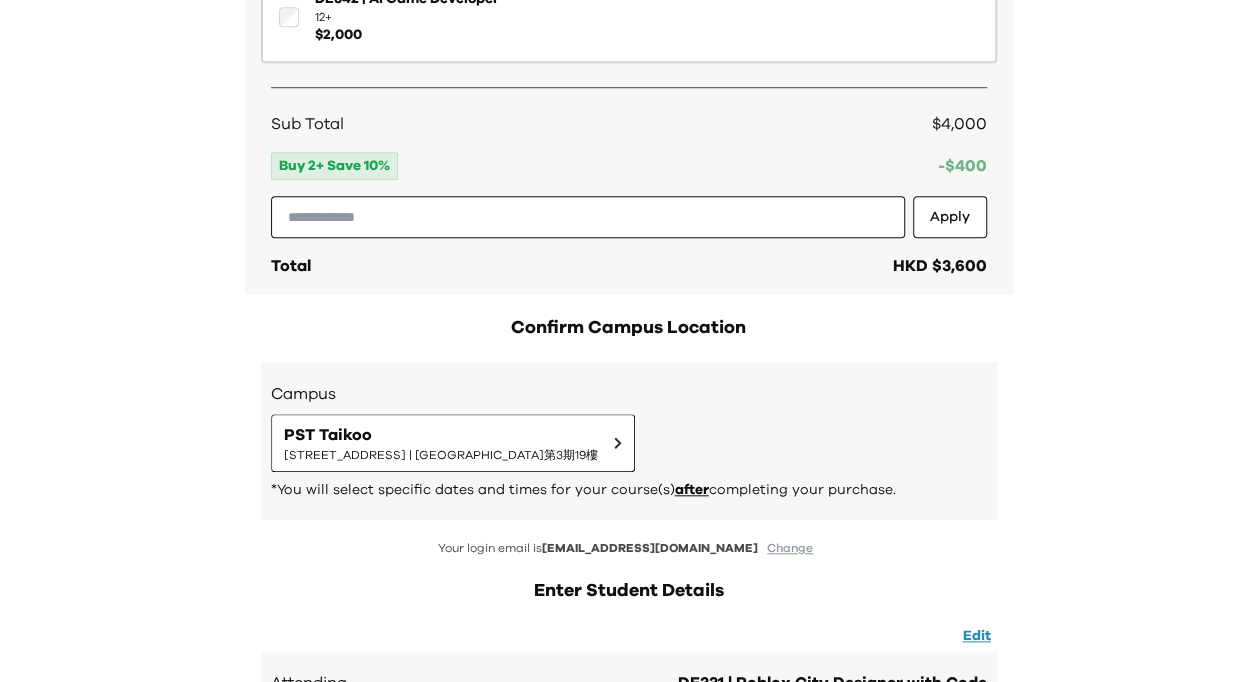 scroll, scrollTop: 0, scrollLeft: 0, axis: both 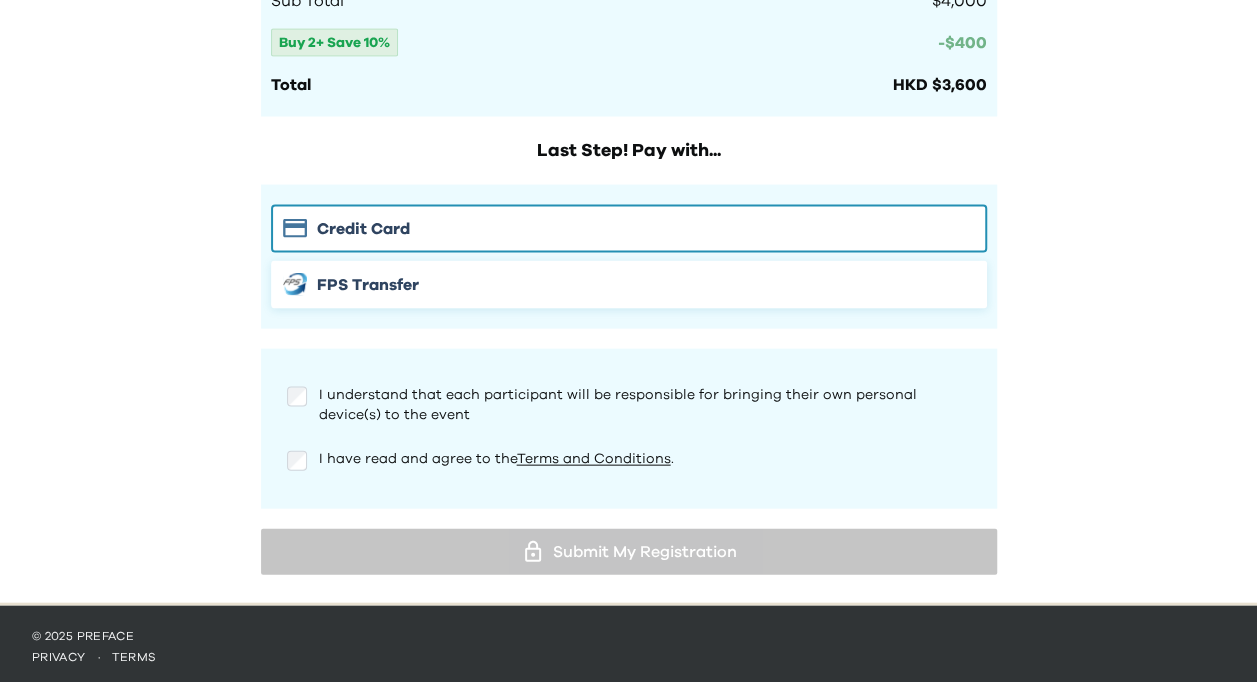 click on "FPS Transfer" at bounding box center [629, 285] 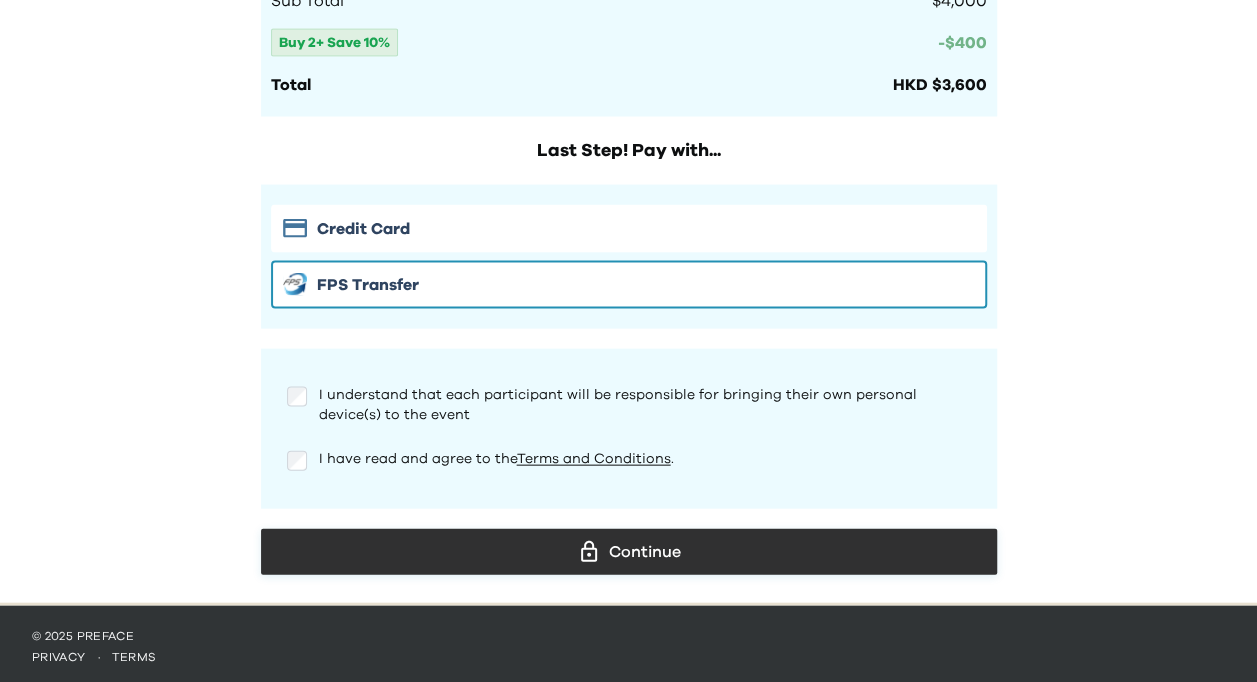 click on "Continue" at bounding box center (629, 552) 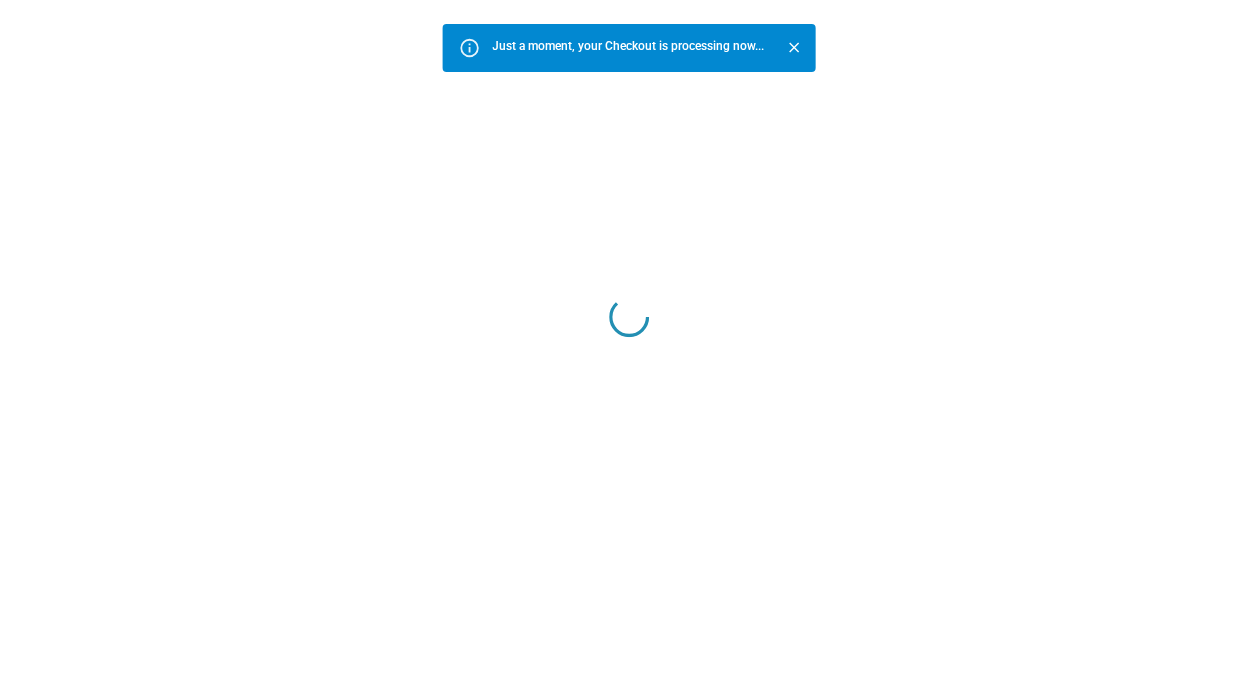 scroll, scrollTop: 0, scrollLeft: 0, axis: both 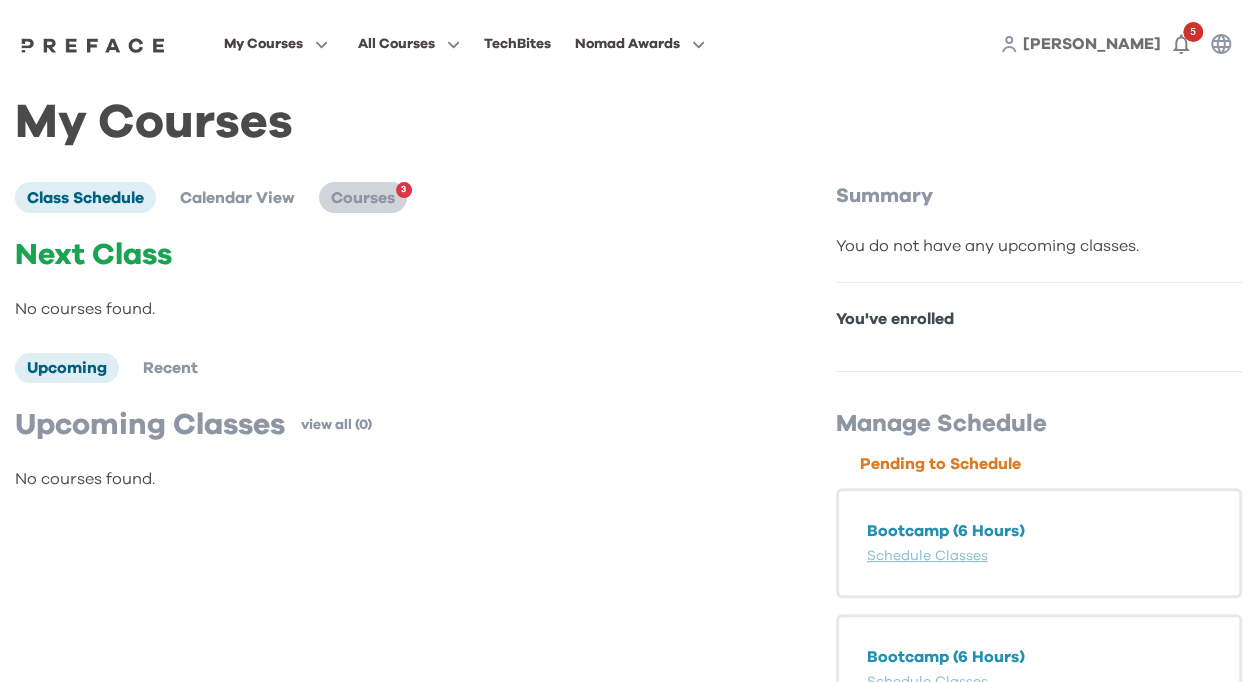click on "Courses" at bounding box center (363, 198) 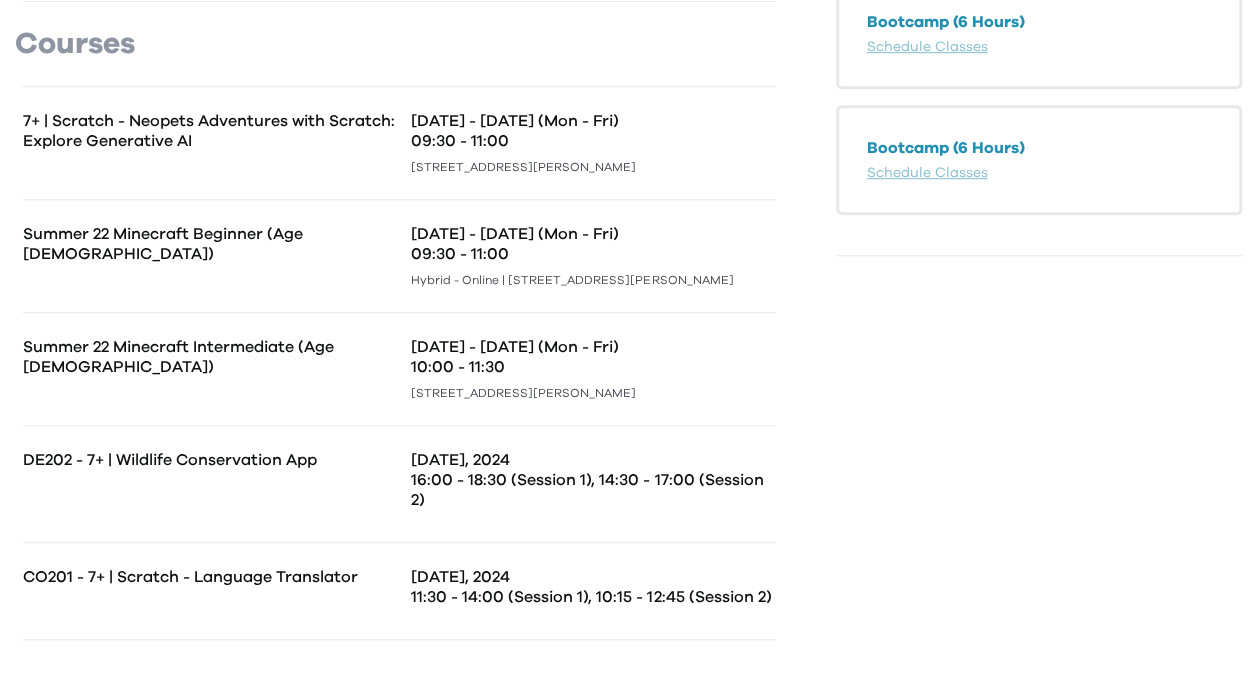 scroll, scrollTop: 0, scrollLeft: 0, axis: both 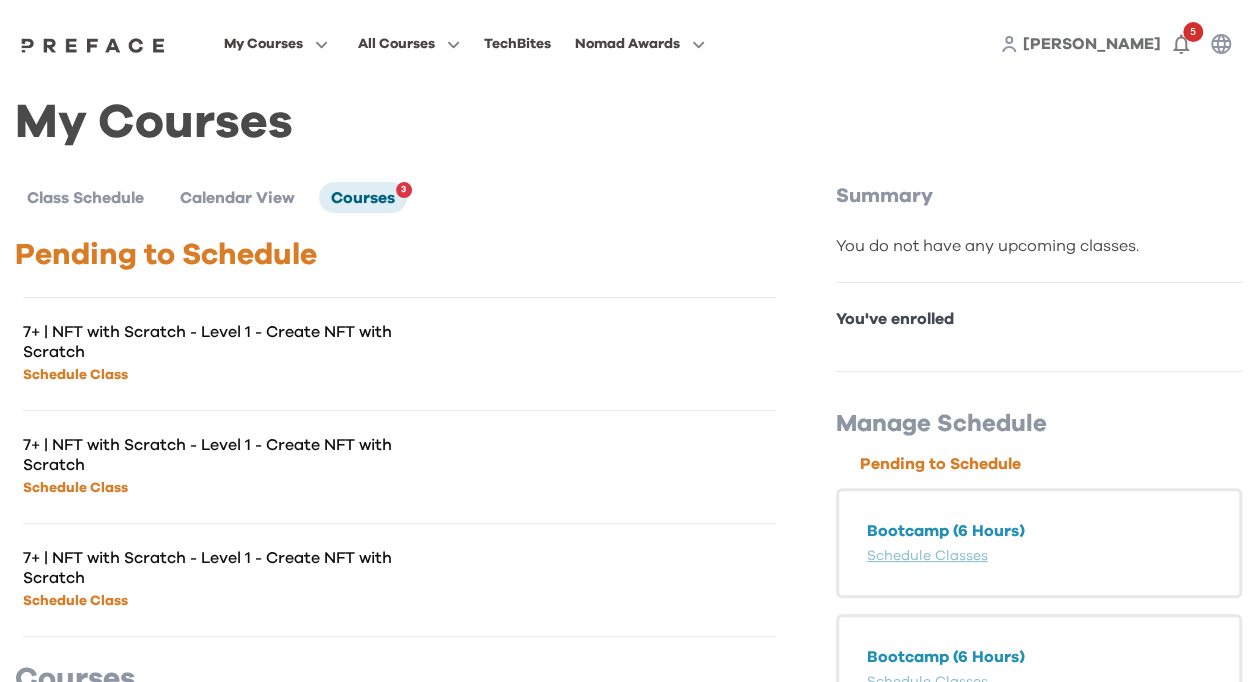 click on "Class Schedule Calendar View Courses 3 Pending to Schedule 7+ | NFT with Scratch - Level 1 - Create NFT with Scratch Schedule Class 7+ | NFT with Scratch - Level 1 - Create NFT with Scratch Schedule Class 7+ | NFT with Scratch - Level 1 - Create NFT with Scratch Schedule Class Courses 7+ | Scratch - Neopets Adventures with Scratch: Explore Generative AI [DATE] - [DATE] (Mon - Fri) 09:30 - 11:00 [GEOGRAPHIC_DATA][STREET_ADDRESS][PERSON_NAME] Summer 22 Minecraft Beginner (Age [DEMOGRAPHIC_DATA]) [DATE] - [DATE] (Mon - Fri) 09:30 - 11:00 Hybrid - Online | 18/[GEOGRAPHIC_DATA][STREET_ADDRESS][PERSON_NAME] Summer 22 Minecraft Intermediate (Age [DEMOGRAPHIC_DATA]) [DATE] - [DATE] (Mon - Fri) 10:00 - 11:30 [GEOGRAPHIC_DATA][STREET_ADDRESS][PERSON_NAME] - 7+ | Wildlife Conservation App [DATE], 2024 16:00 - 18:30 (Session 1), 14:30 - 17:00 (Session 2) CO201 - 7+ | Scratch - Language Translator [DATE], 2024 11:30 - 14:00 (Session 1), 10:15 - 12:45 (Session 2)" at bounding box center (423, 728) 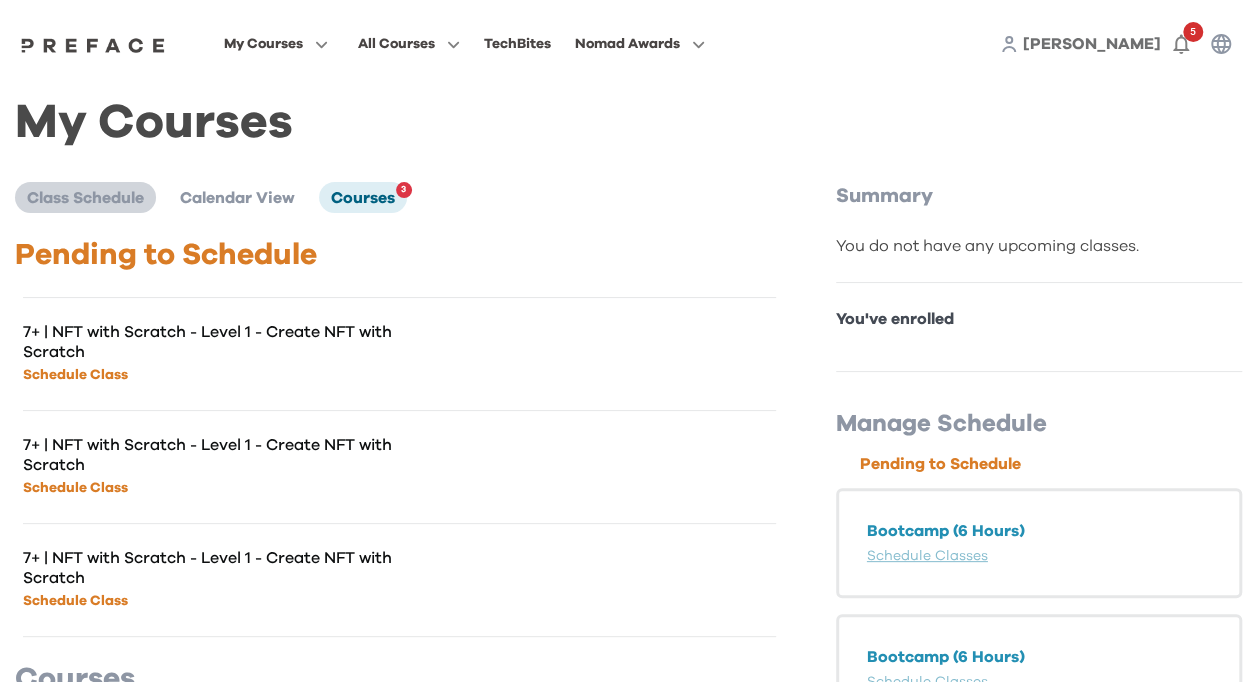 click on "Class Schedule" at bounding box center (85, 198) 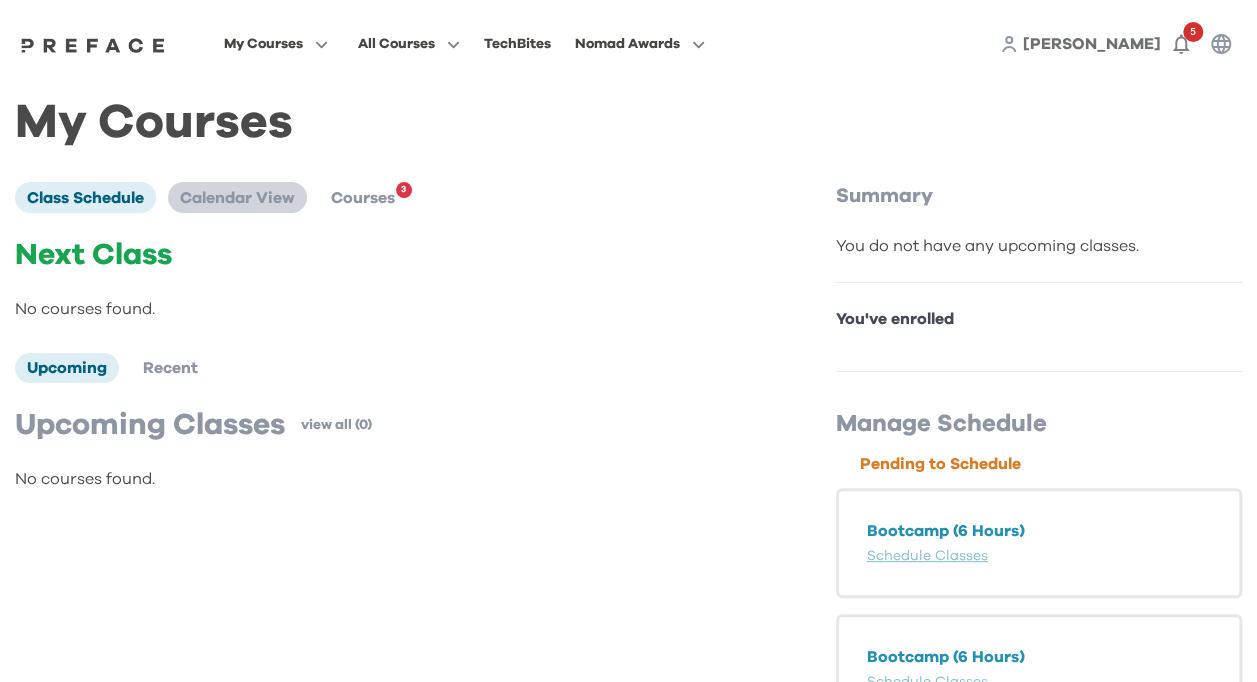 click on "Calendar View" at bounding box center [237, 198] 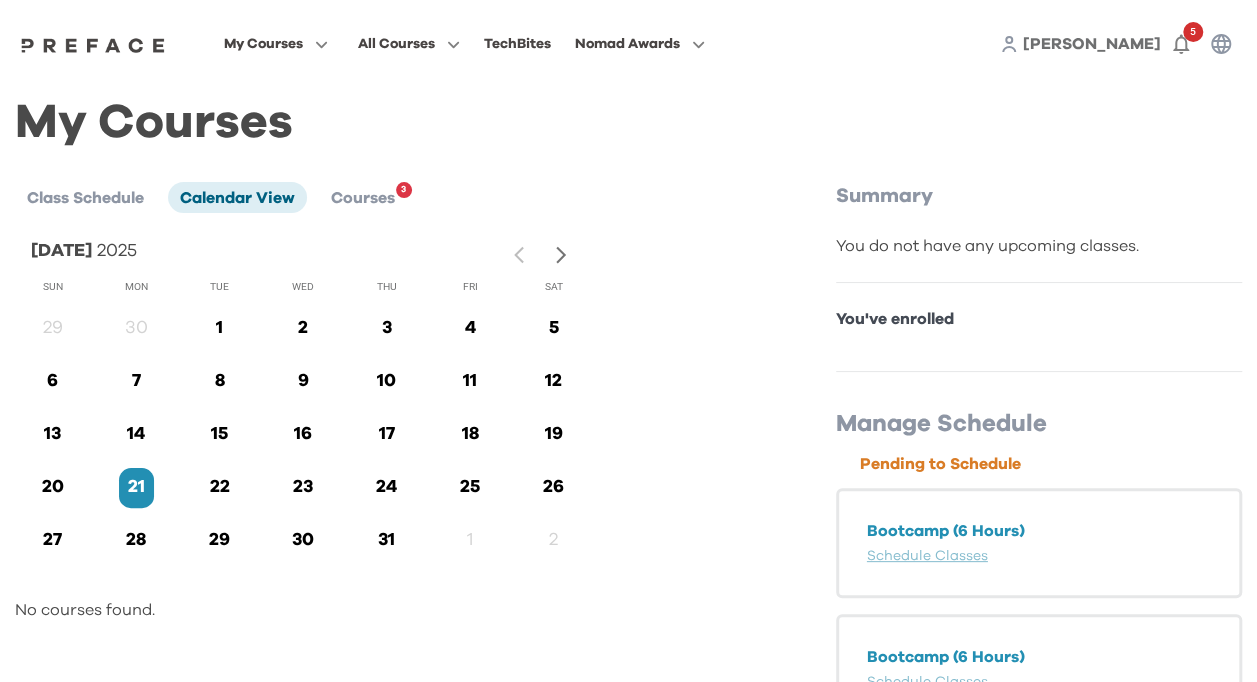 click 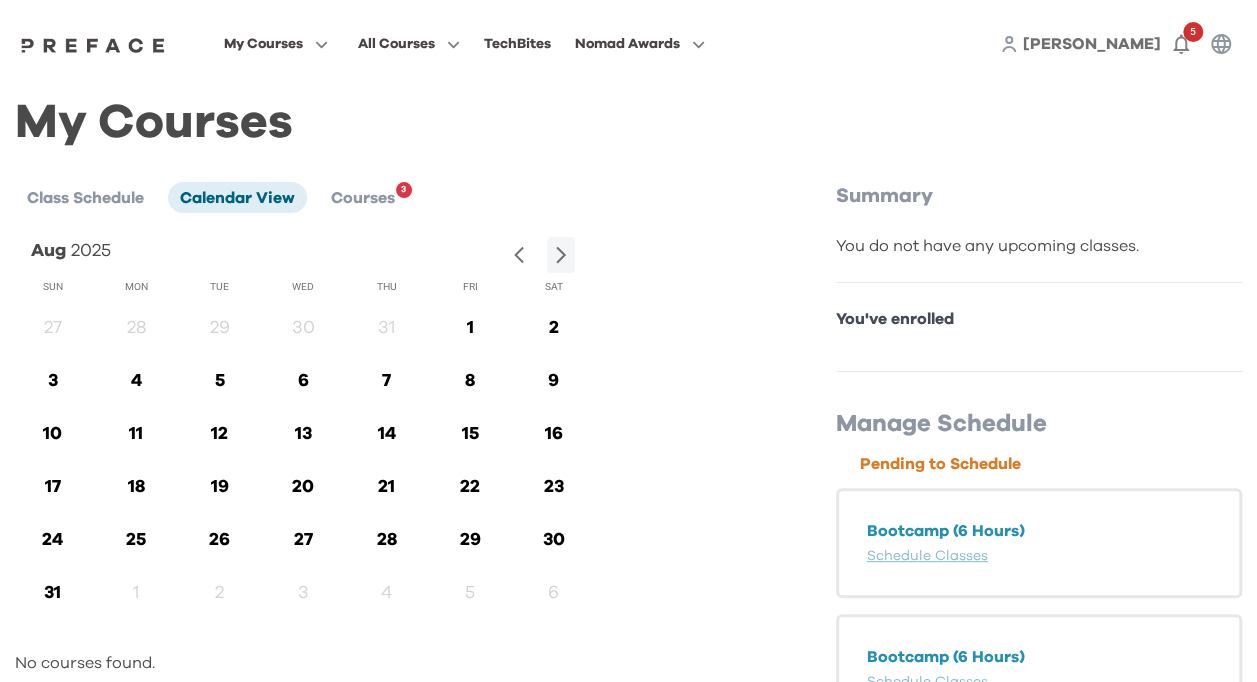 click at bounding box center (524, 255) 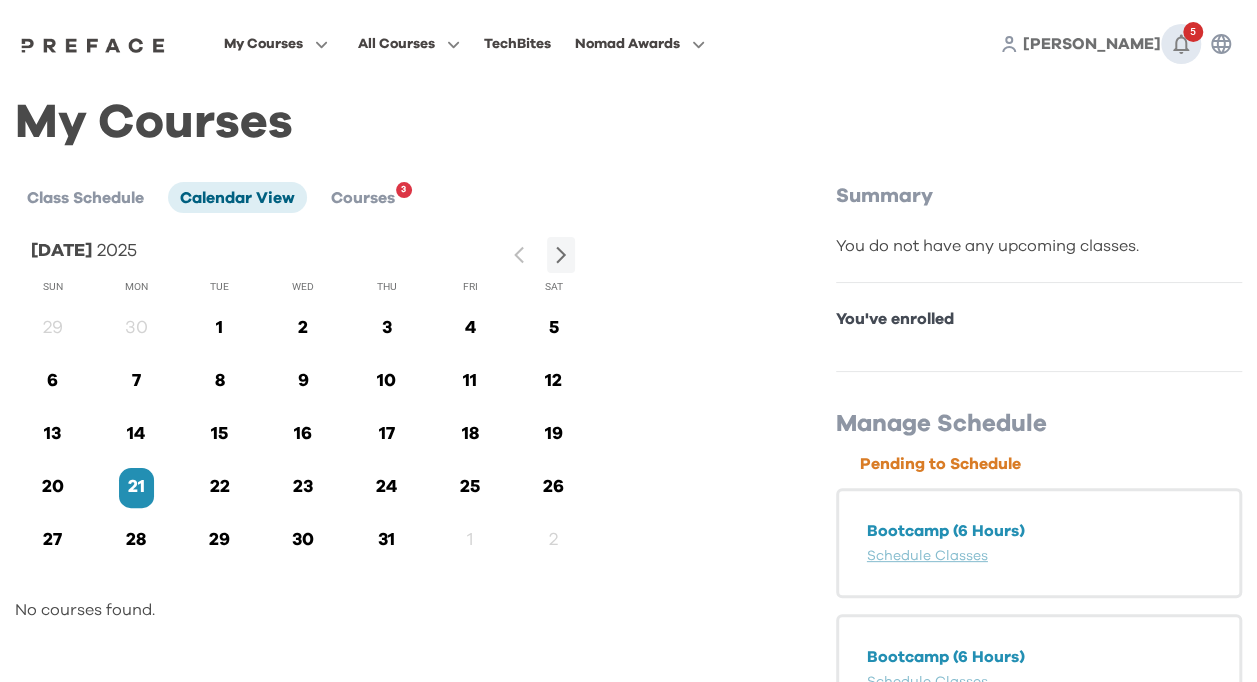 click on "5" at bounding box center [1193, 32] 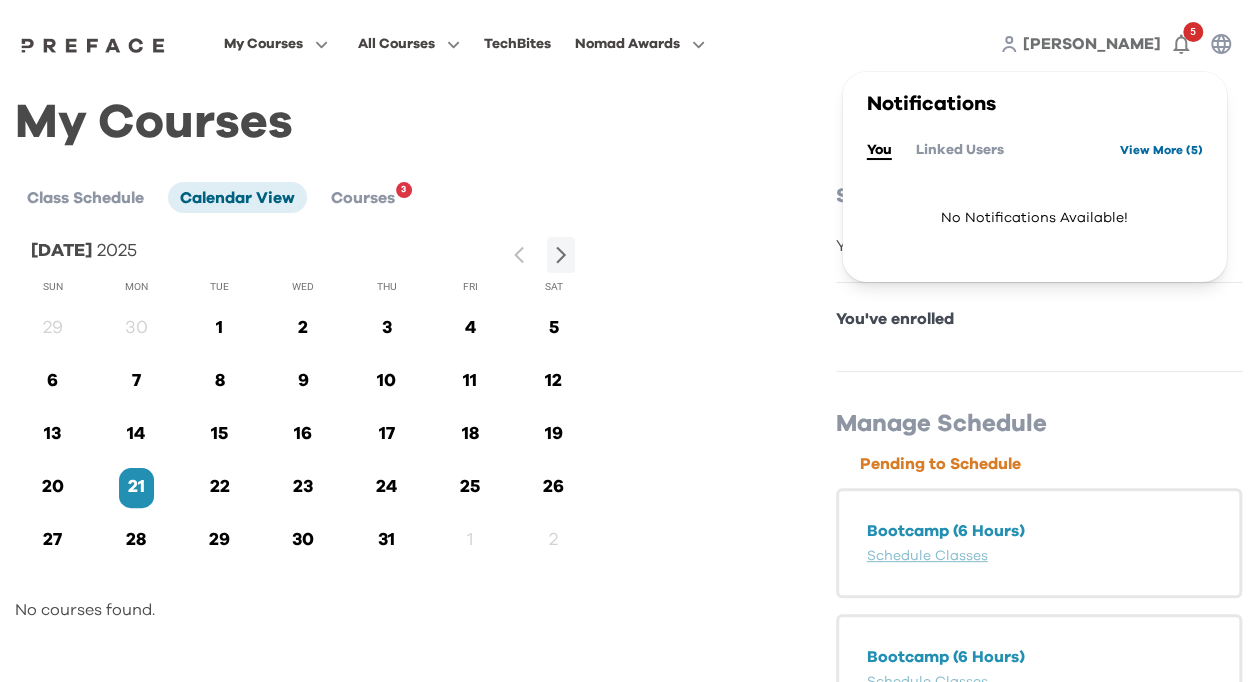 click on "View More ( 5 )" at bounding box center (1161, 150) 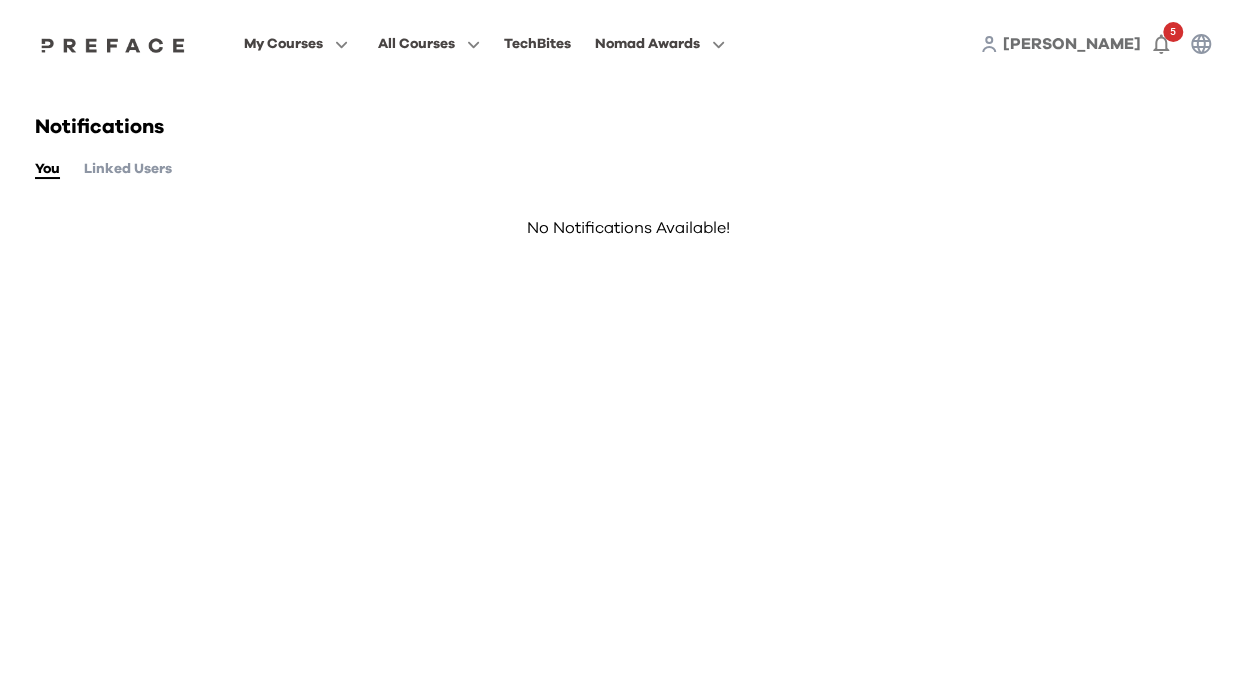 click on "Linked Users" at bounding box center (128, 169) 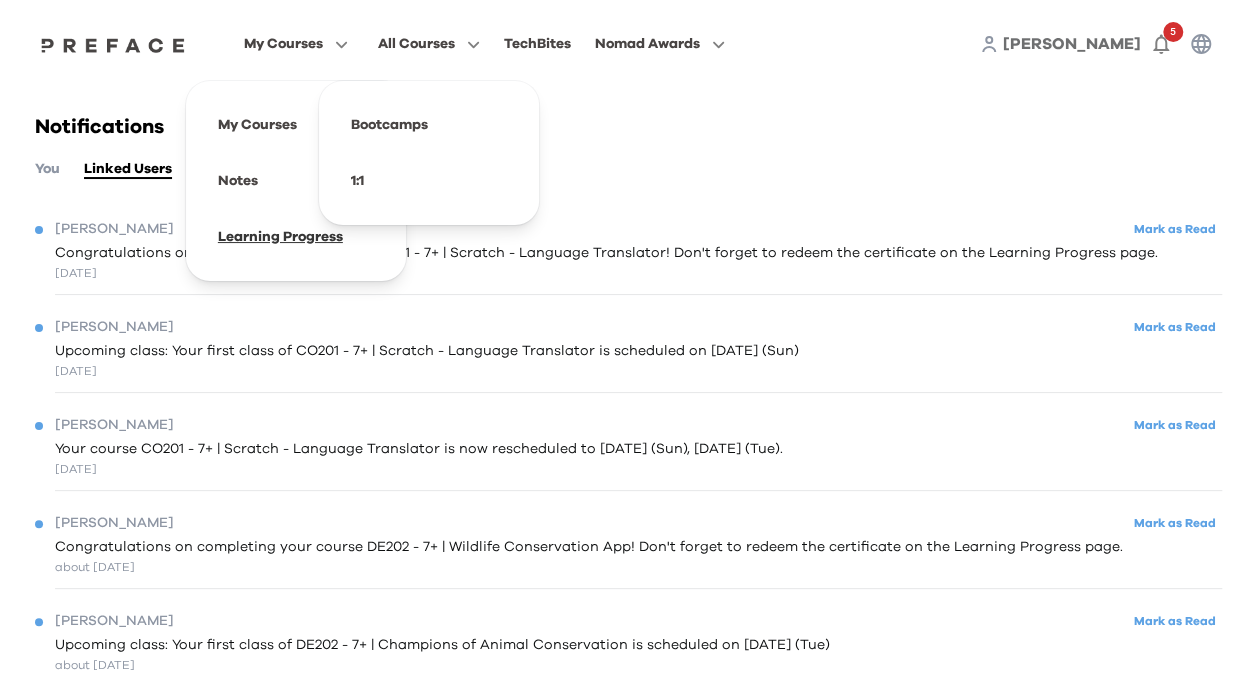 click at bounding box center (296, 237) 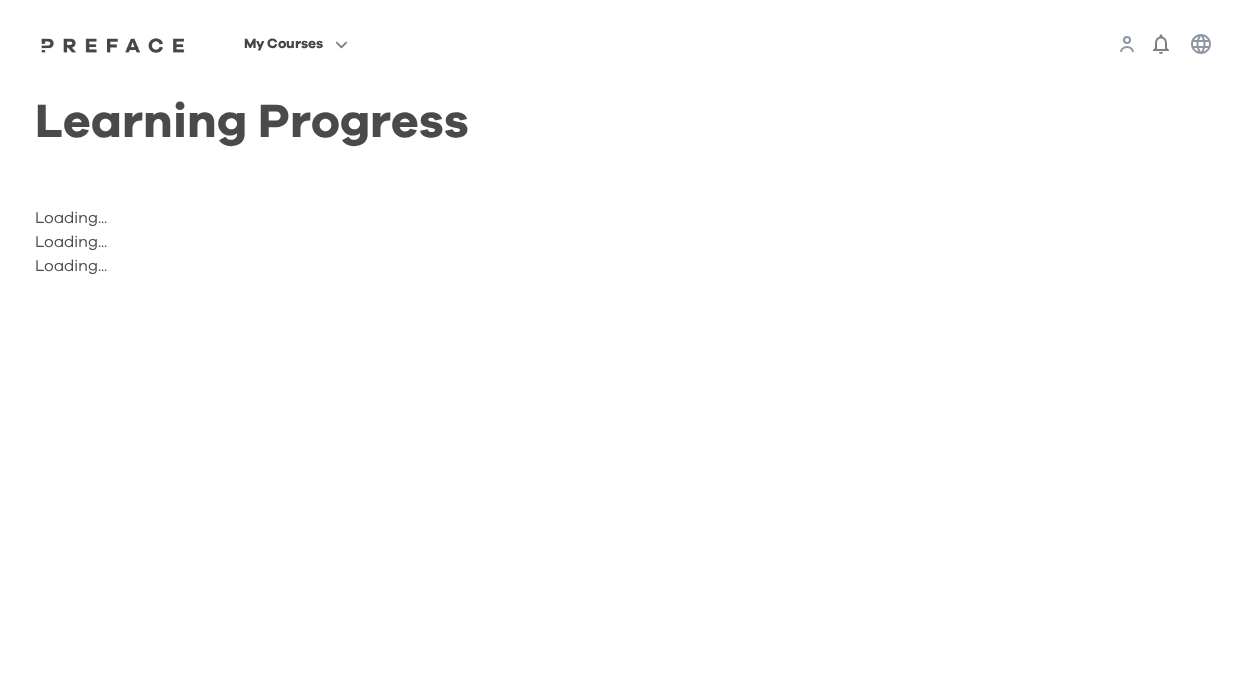 scroll, scrollTop: 0, scrollLeft: 0, axis: both 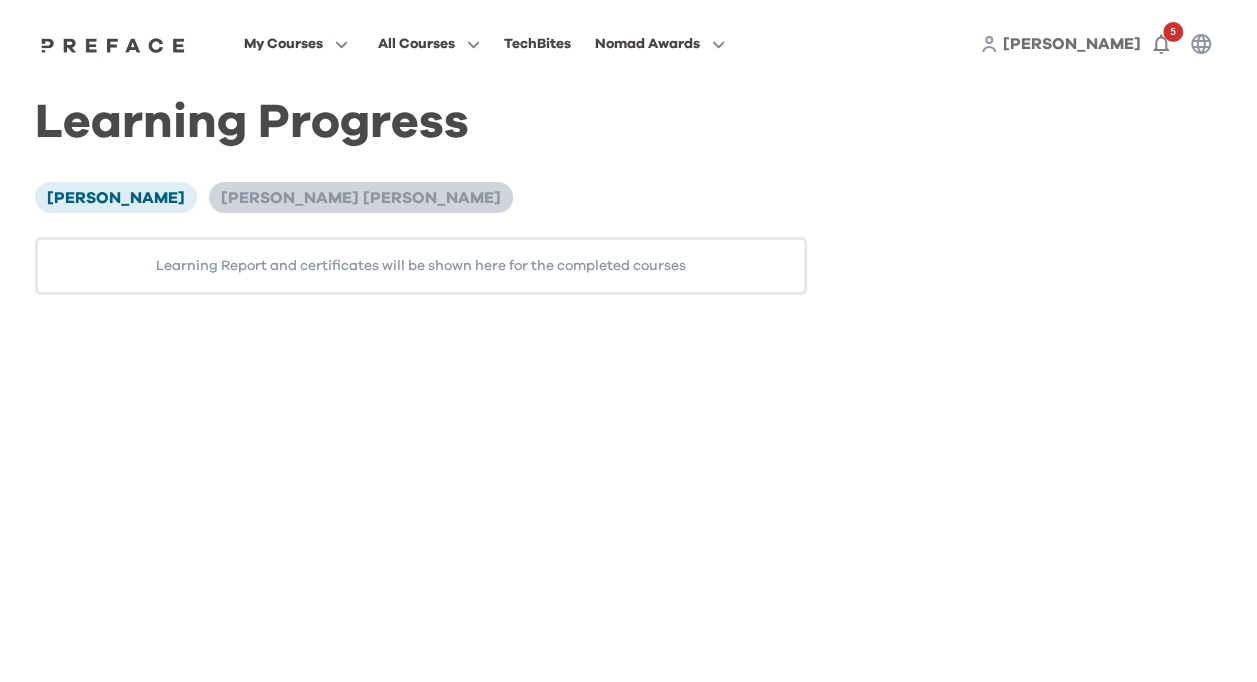click on "[PERSON_NAME] [PERSON_NAME]" at bounding box center (361, 198) 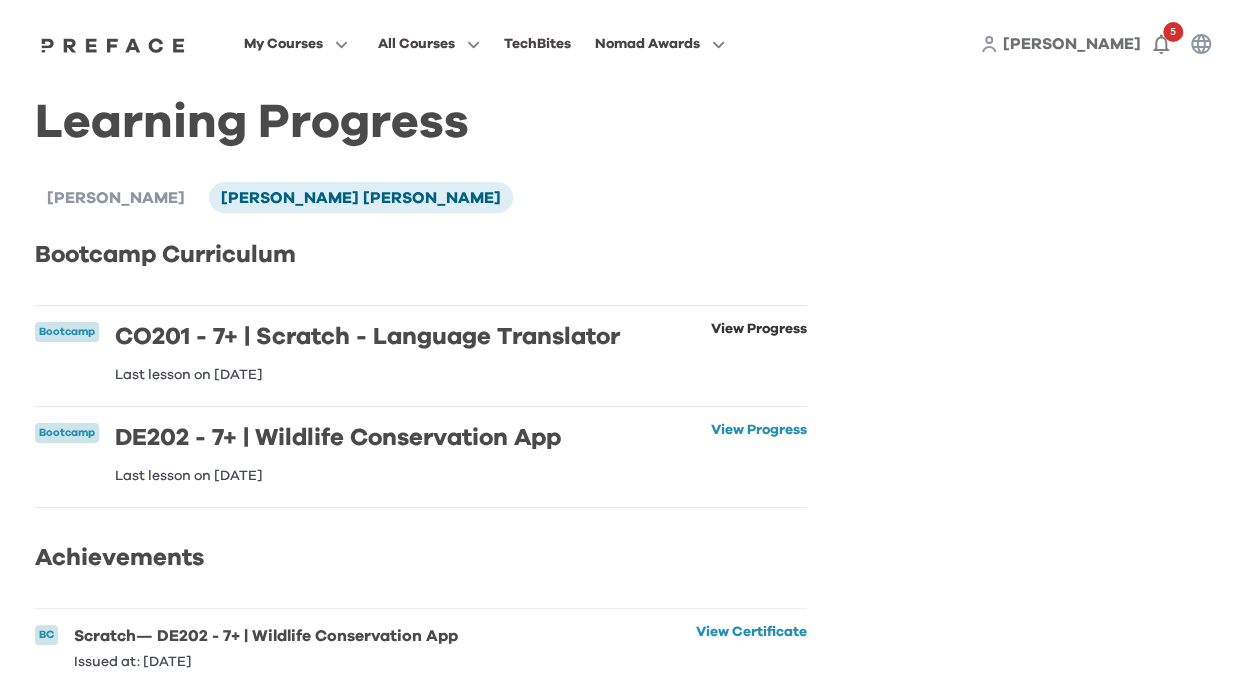 click on "View Progress" at bounding box center (759, 352) 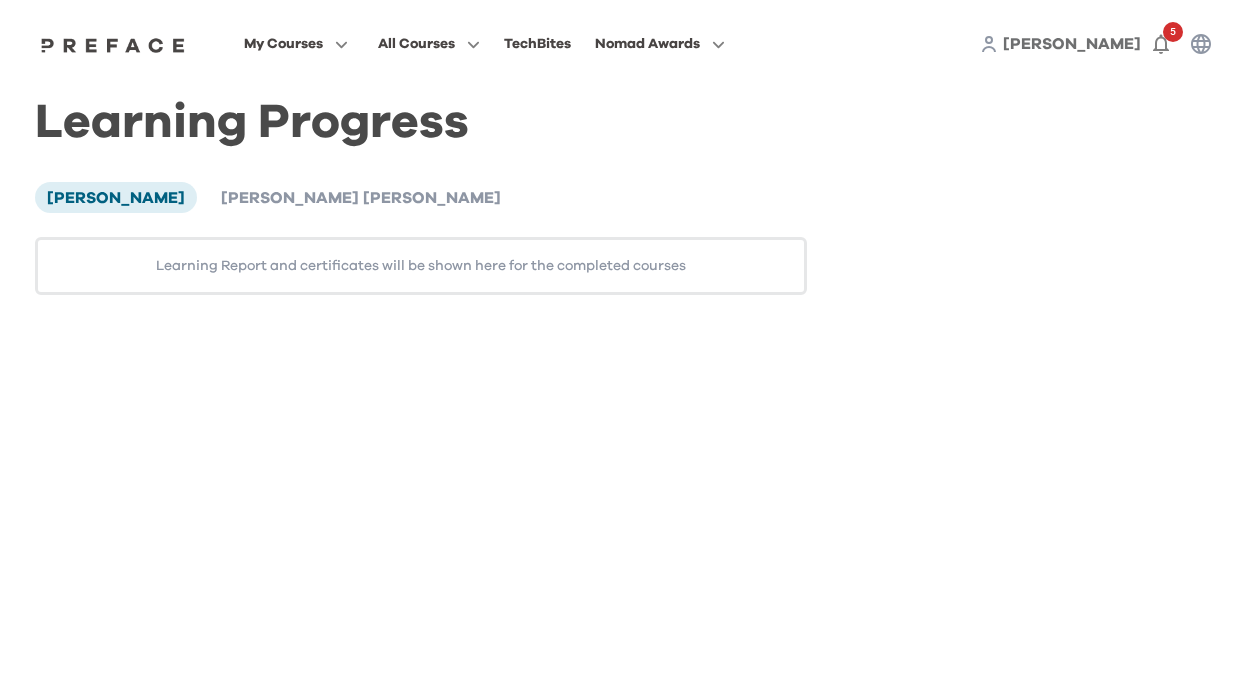scroll, scrollTop: 0, scrollLeft: 0, axis: both 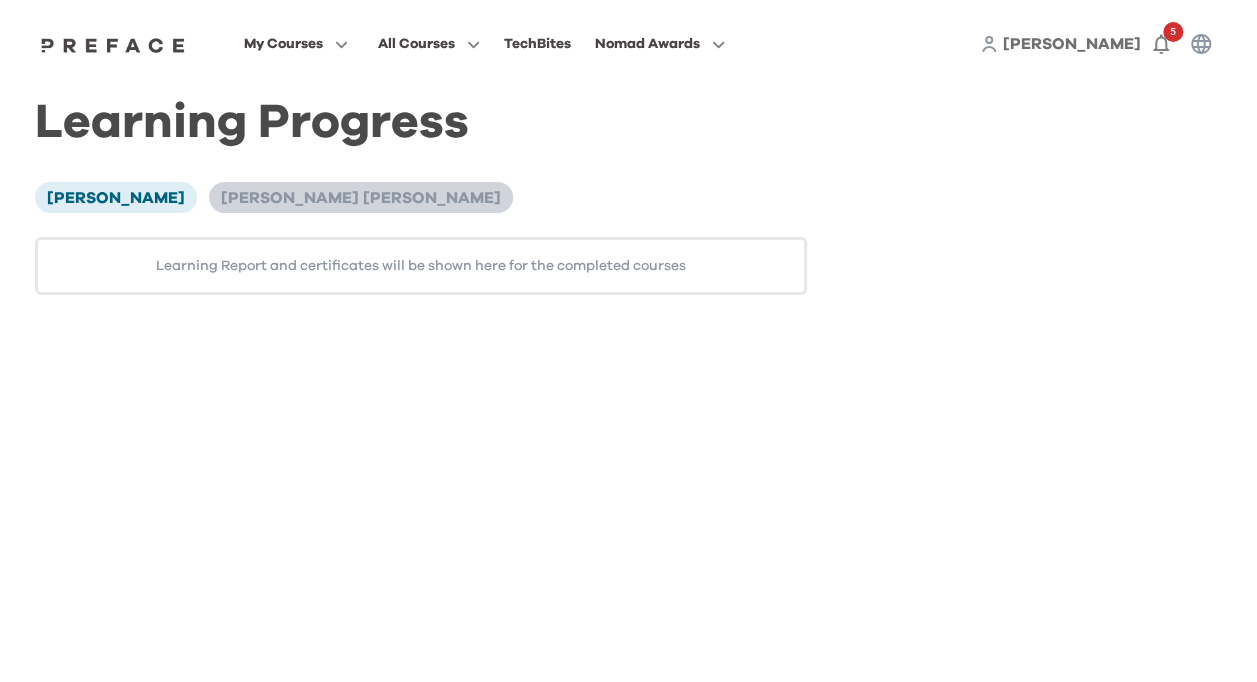 click on "[PERSON_NAME] [PERSON_NAME]" at bounding box center (361, 198) 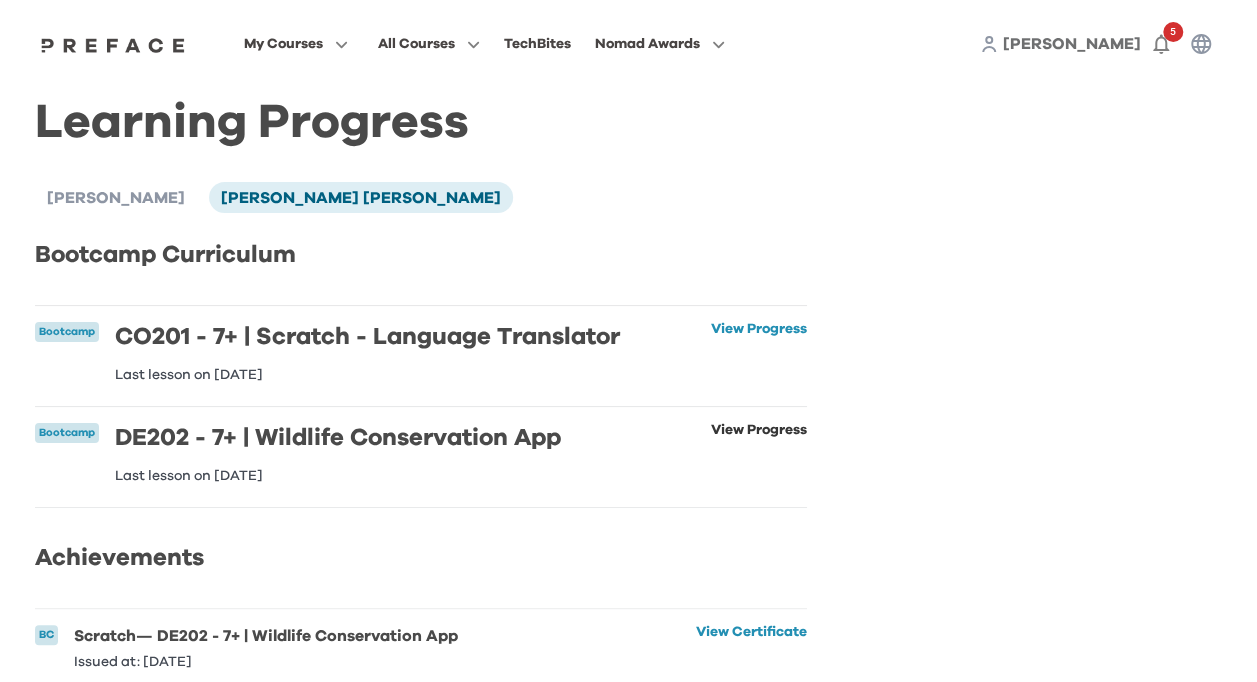 click on "View Progress" at bounding box center (759, 453) 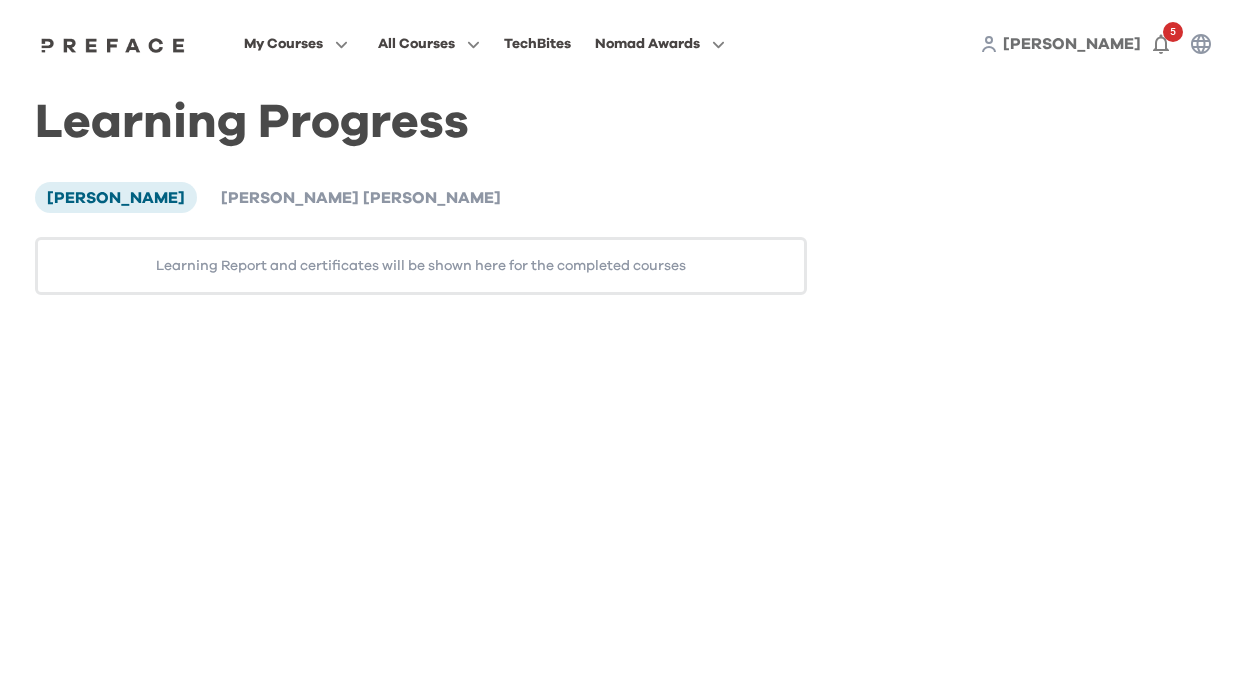 scroll, scrollTop: 0, scrollLeft: 0, axis: both 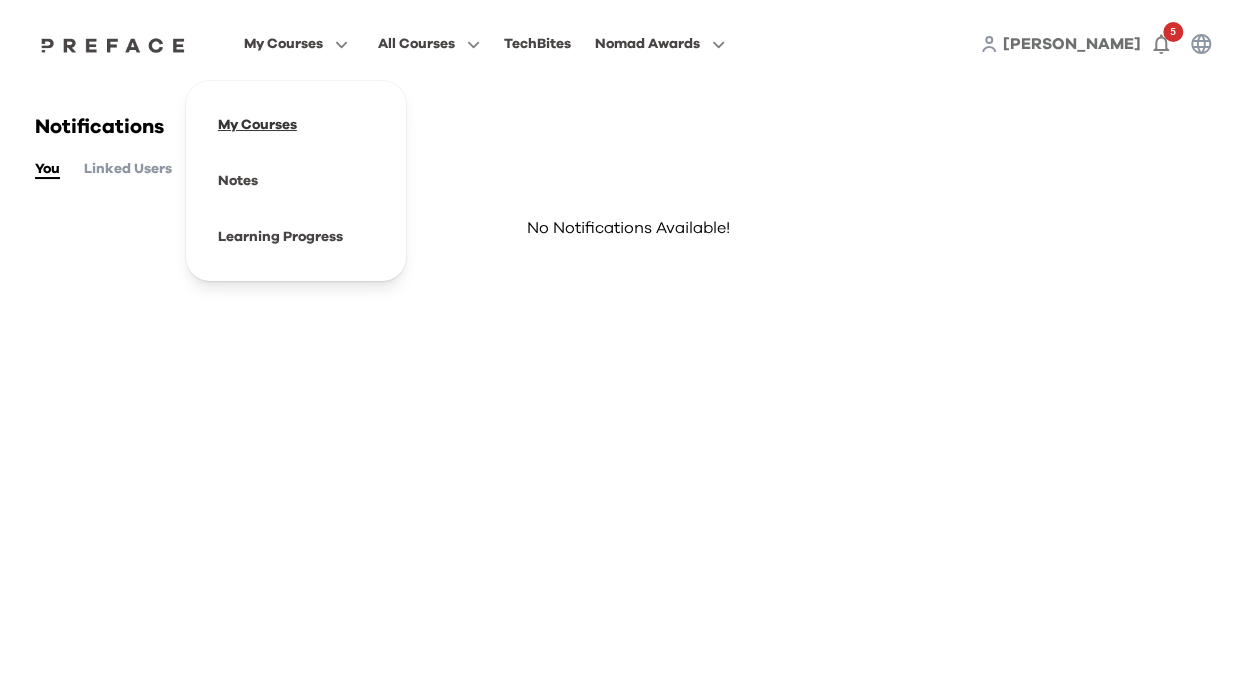 click at bounding box center [296, 125] 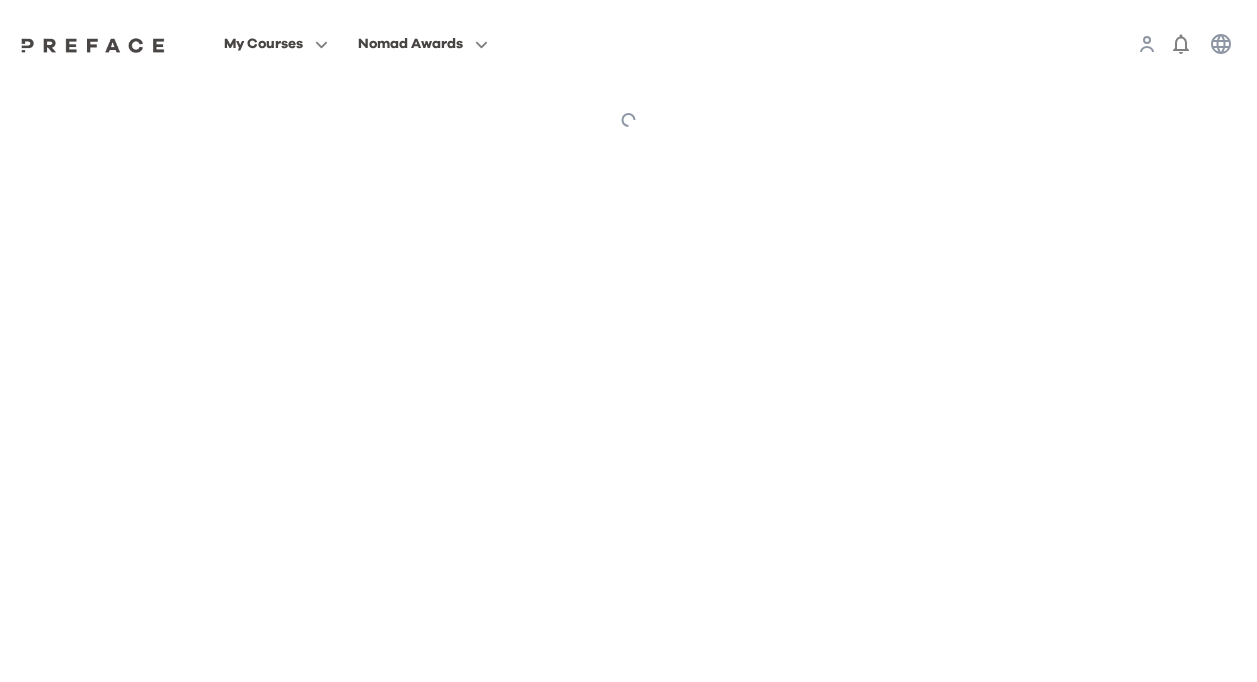 scroll, scrollTop: 0, scrollLeft: 0, axis: both 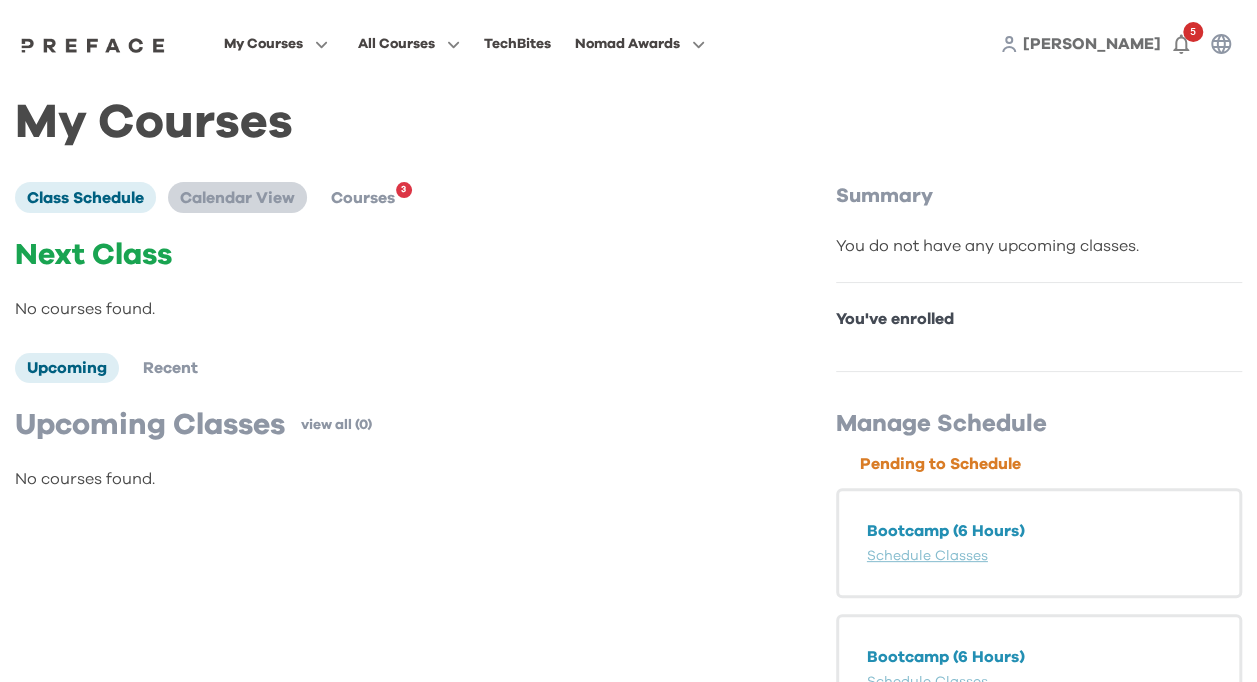 click on "Calendar View" at bounding box center [237, 198] 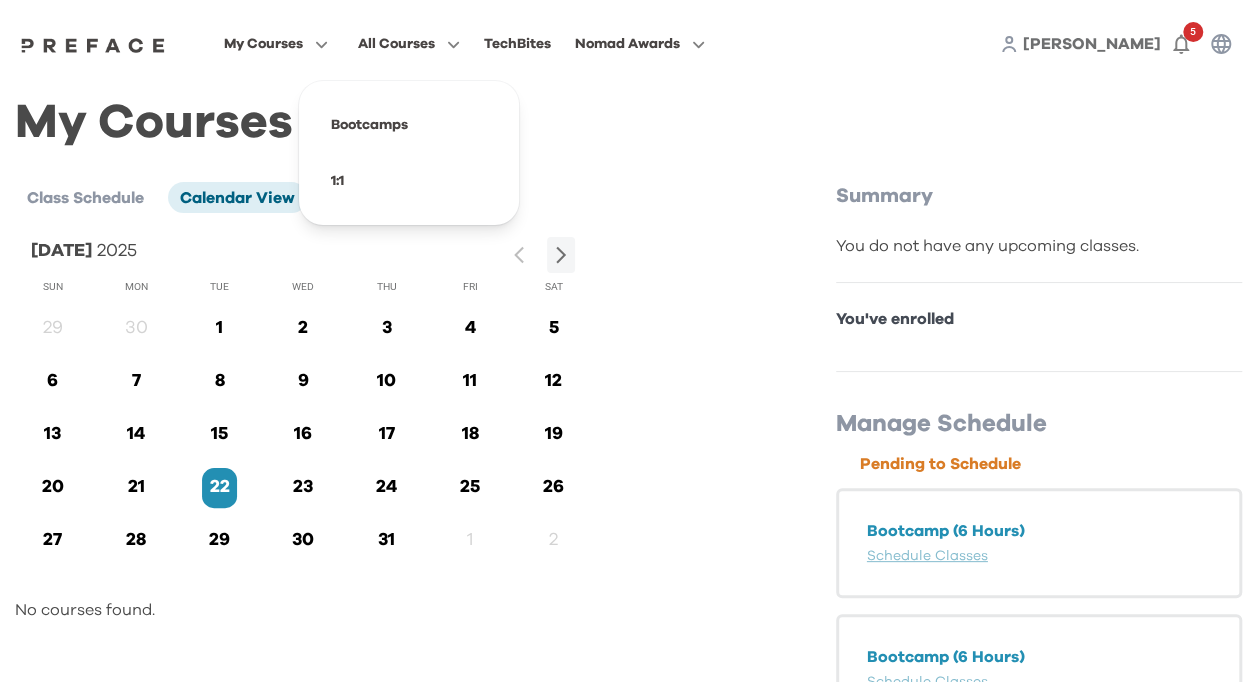 click on "All Courses" at bounding box center [396, 44] 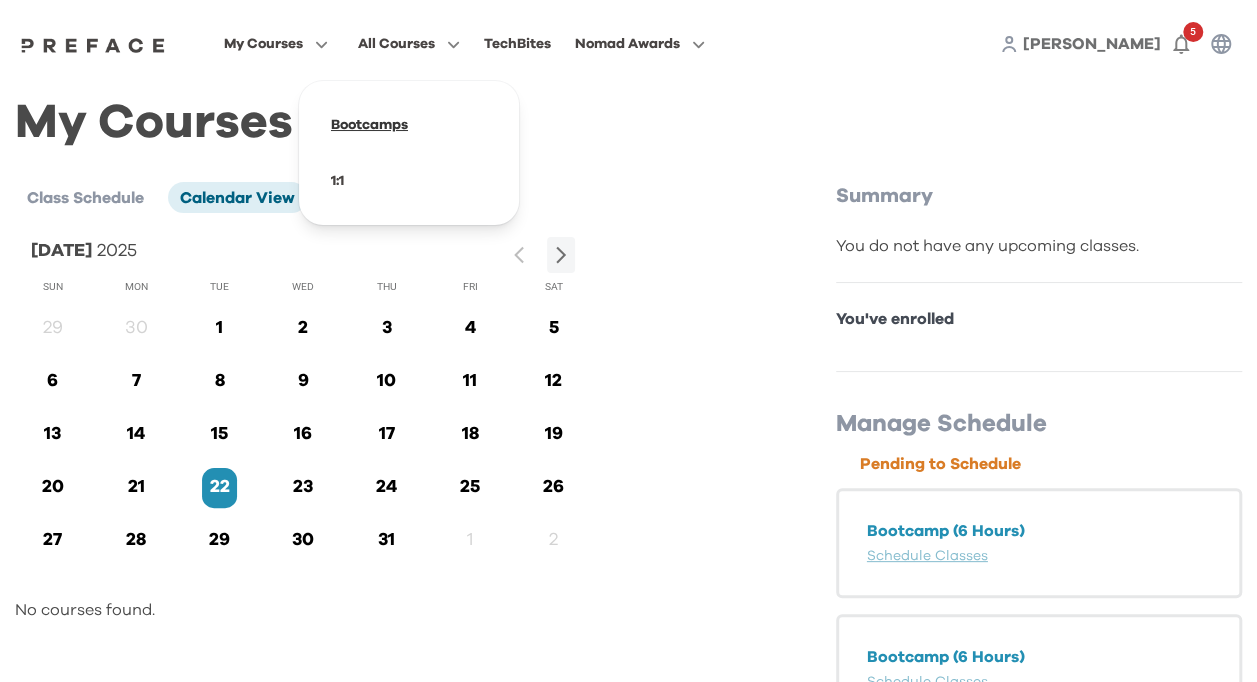 click at bounding box center (409, 125) 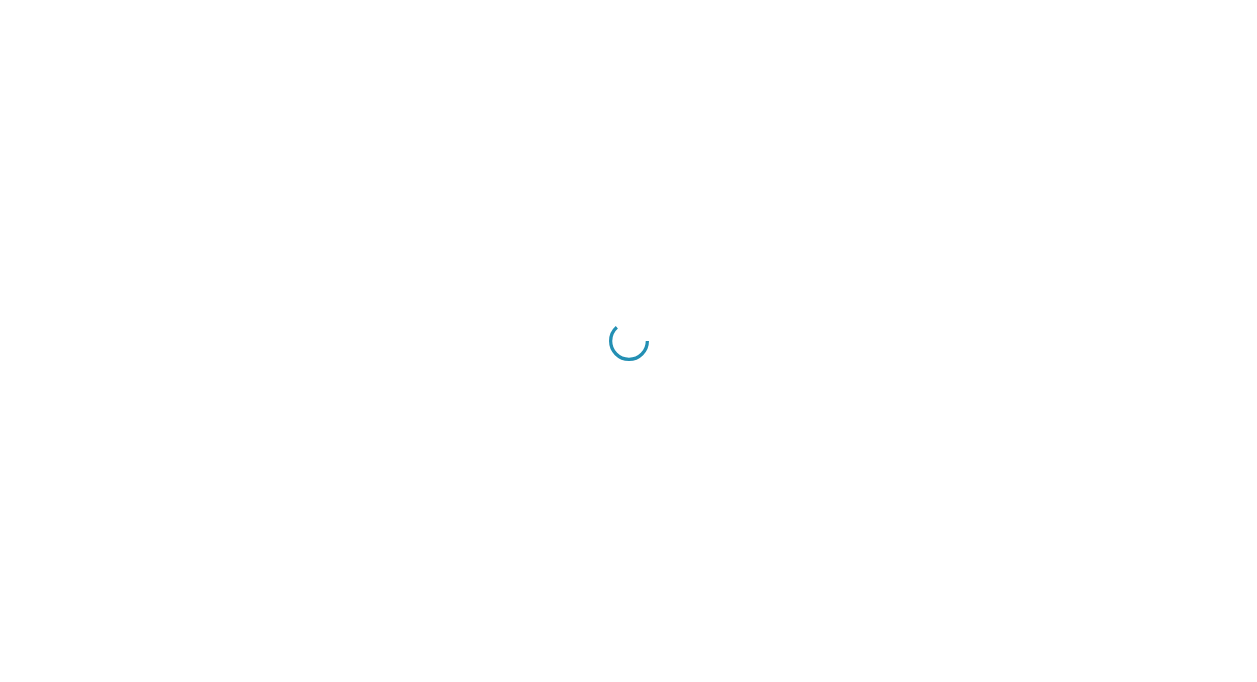 scroll, scrollTop: 0, scrollLeft: 0, axis: both 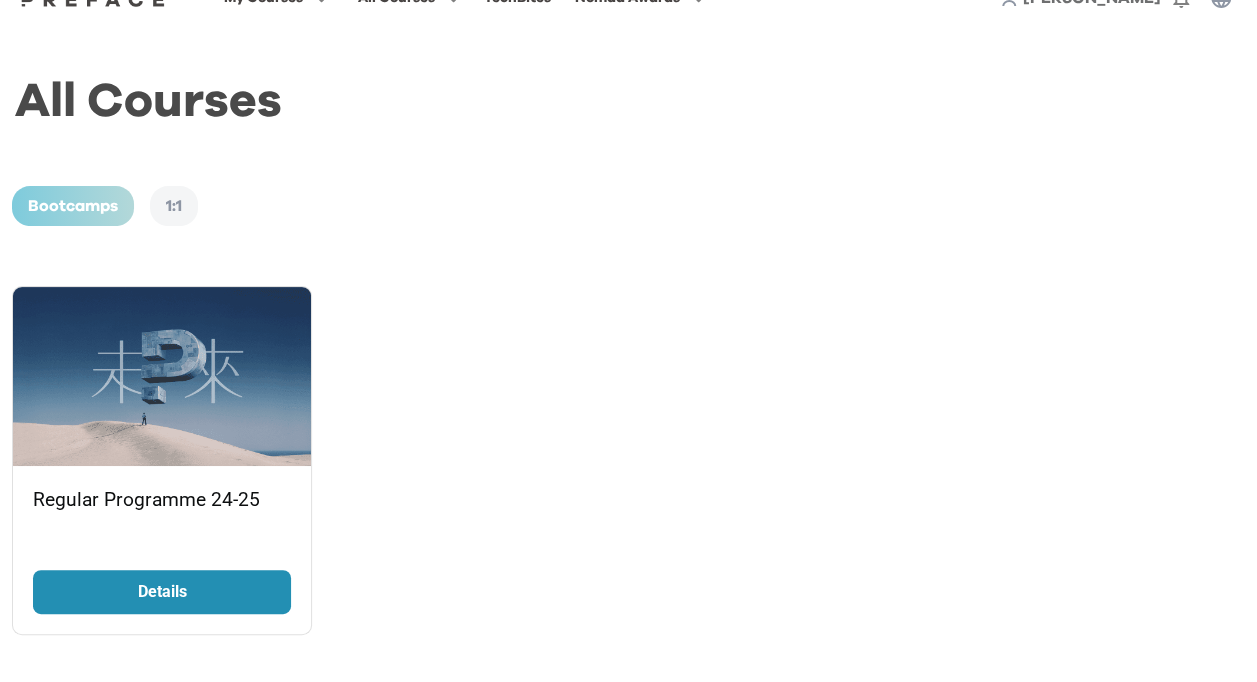click on "Details" at bounding box center (162, 592) 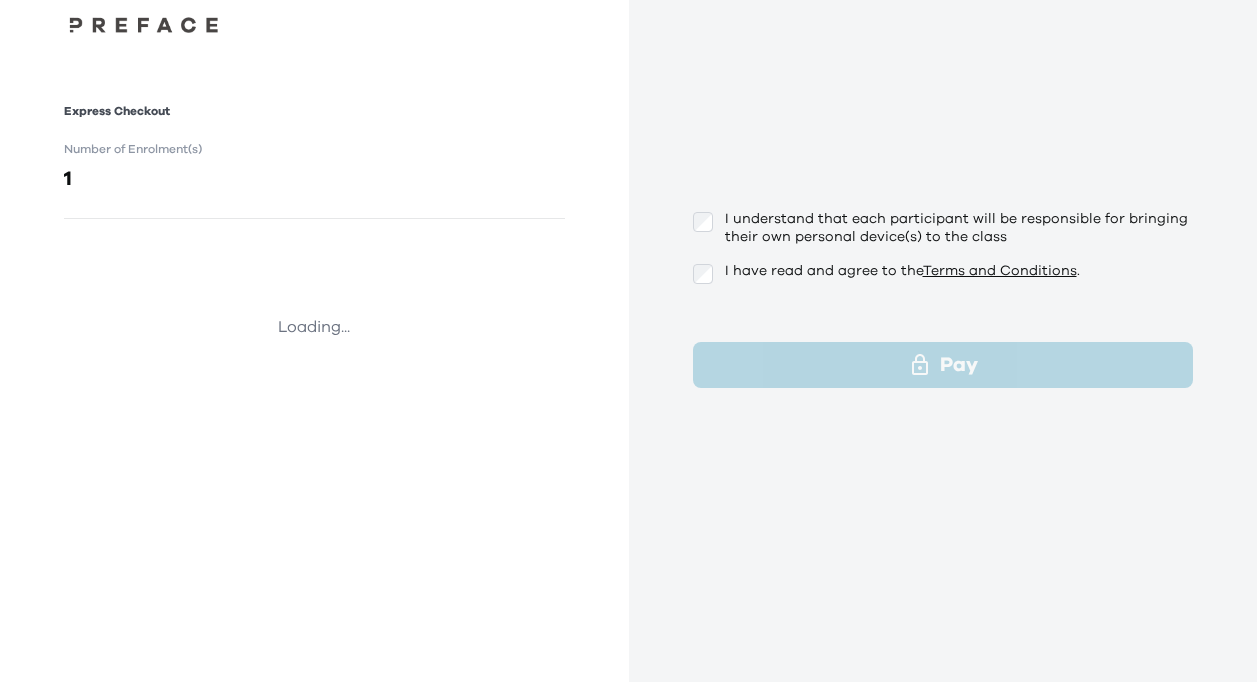 scroll, scrollTop: 0, scrollLeft: 0, axis: both 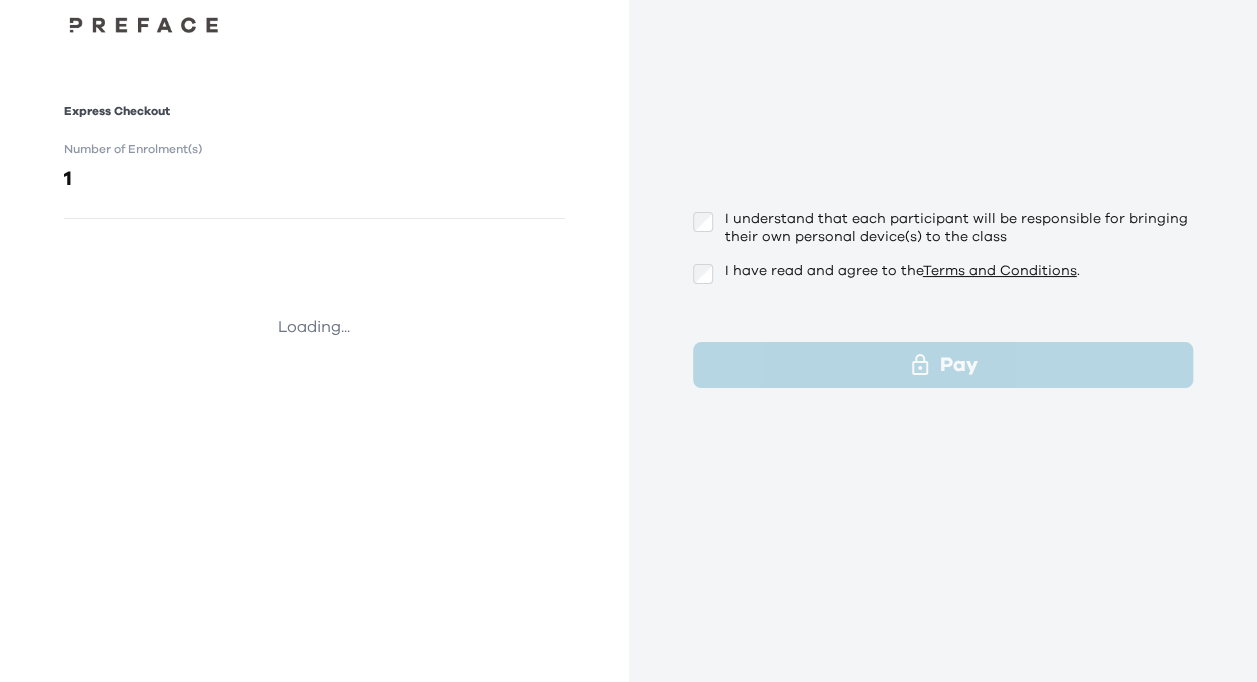 click on "Loading..." at bounding box center (314, 466) 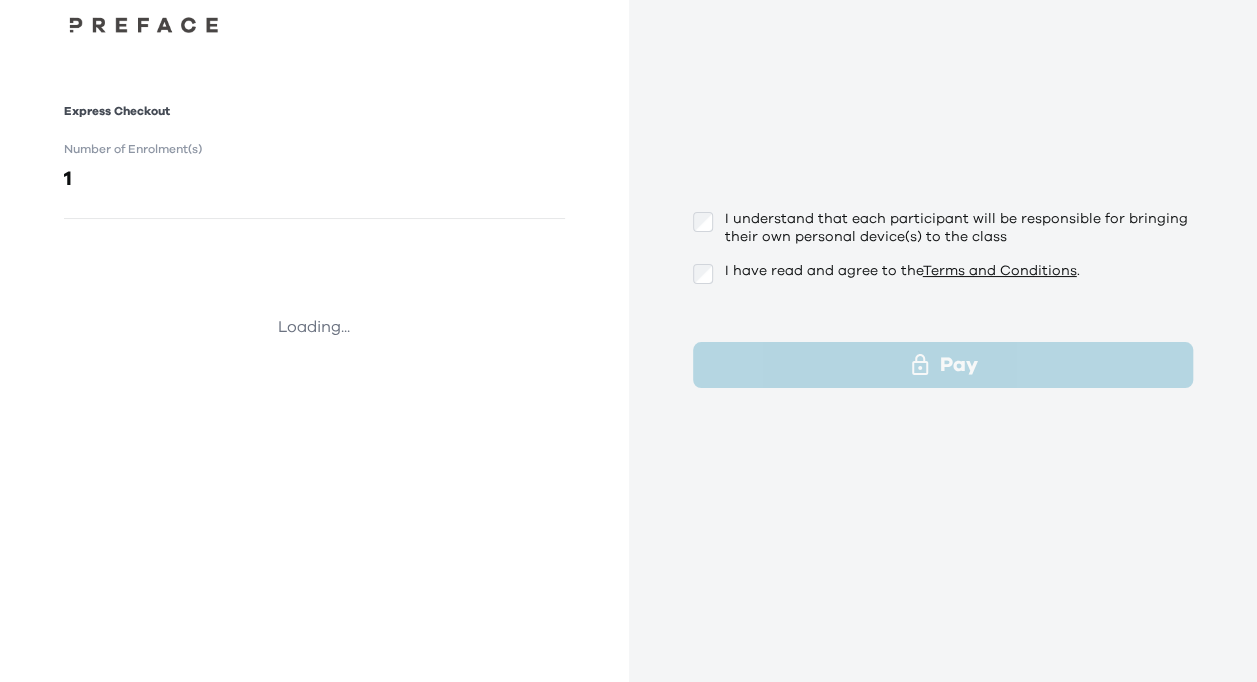 scroll, scrollTop: 0, scrollLeft: 0, axis: both 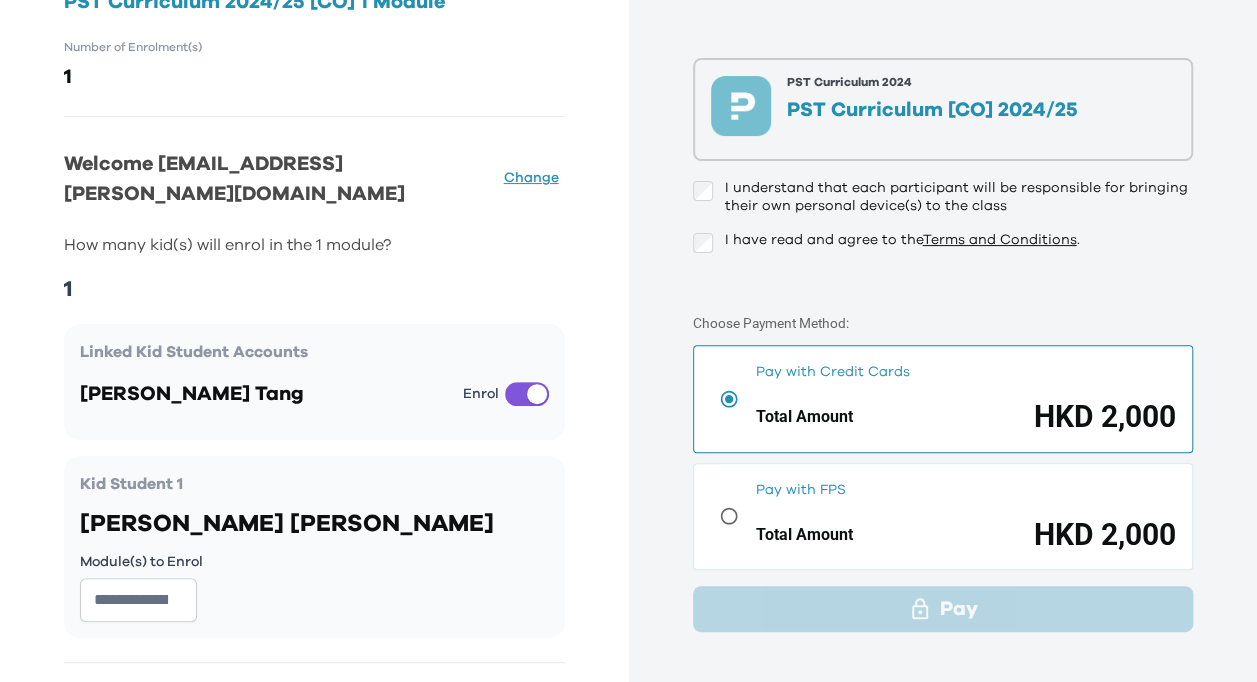 click on "I understand that each participant will be responsible for bringing their own personal device(s) to the class I have read and agree to the  Terms and Conditions ." at bounding box center (943, 217) 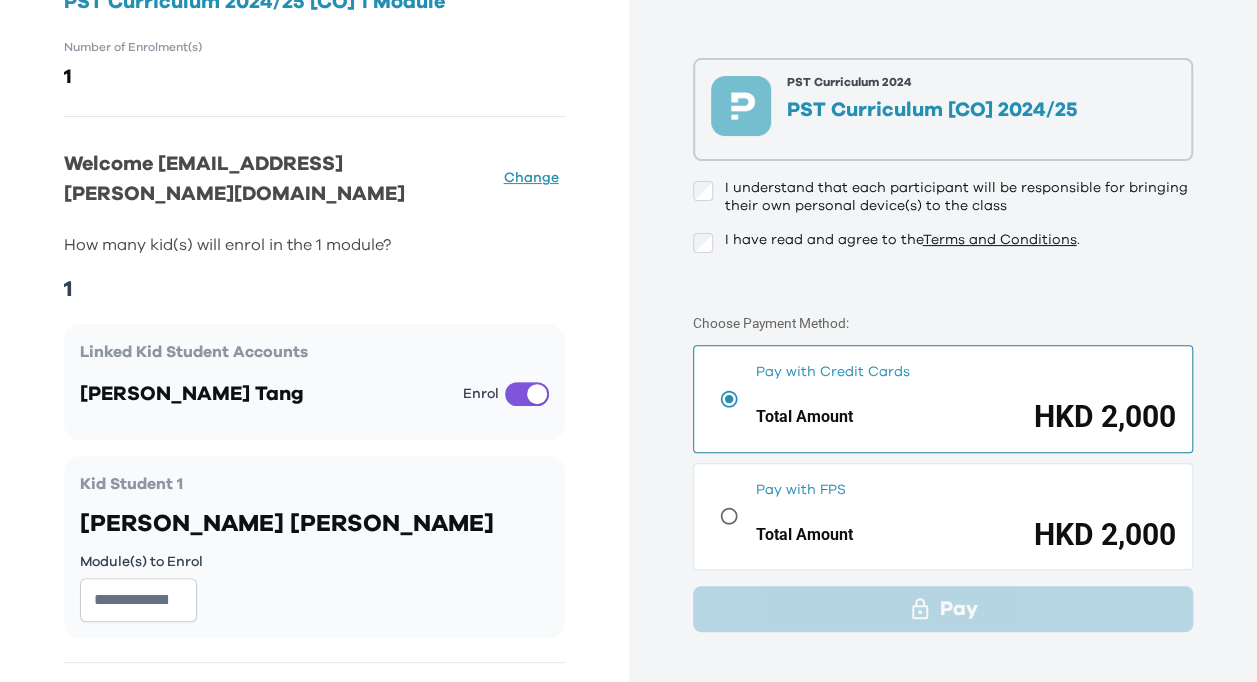 click on "PST Curriculum 2024 PST Curriculum [CO] 2024/25" at bounding box center (932, 109) 